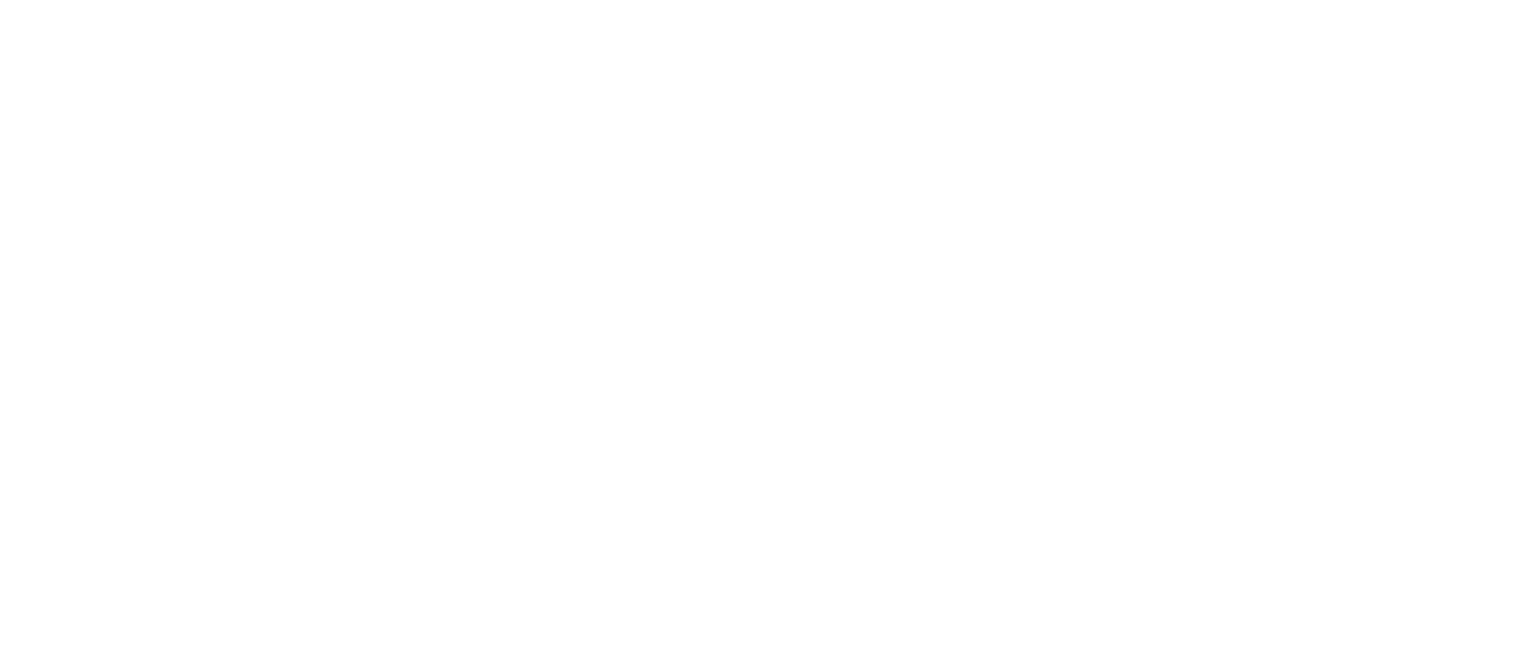 scroll, scrollTop: 0, scrollLeft: 0, axis: both 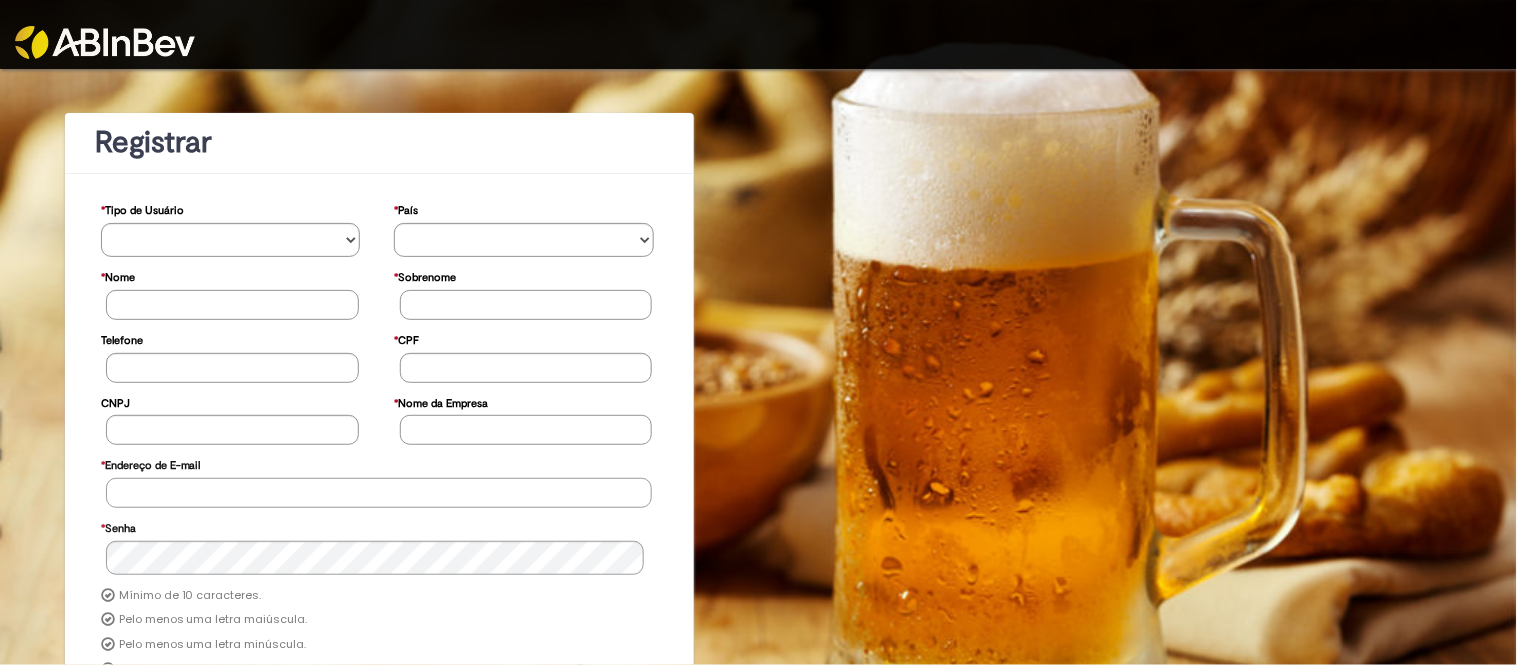 type on "**********" 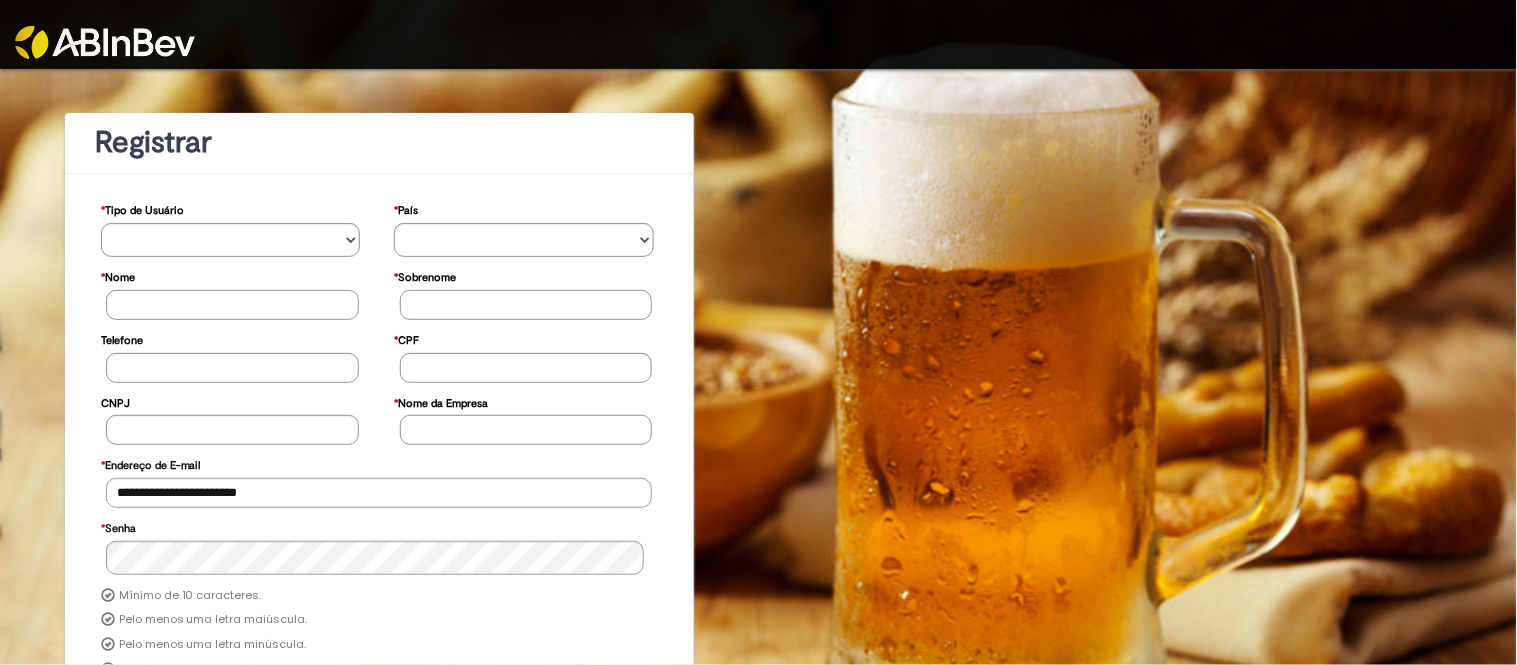 click at bounding box center [105, 42] 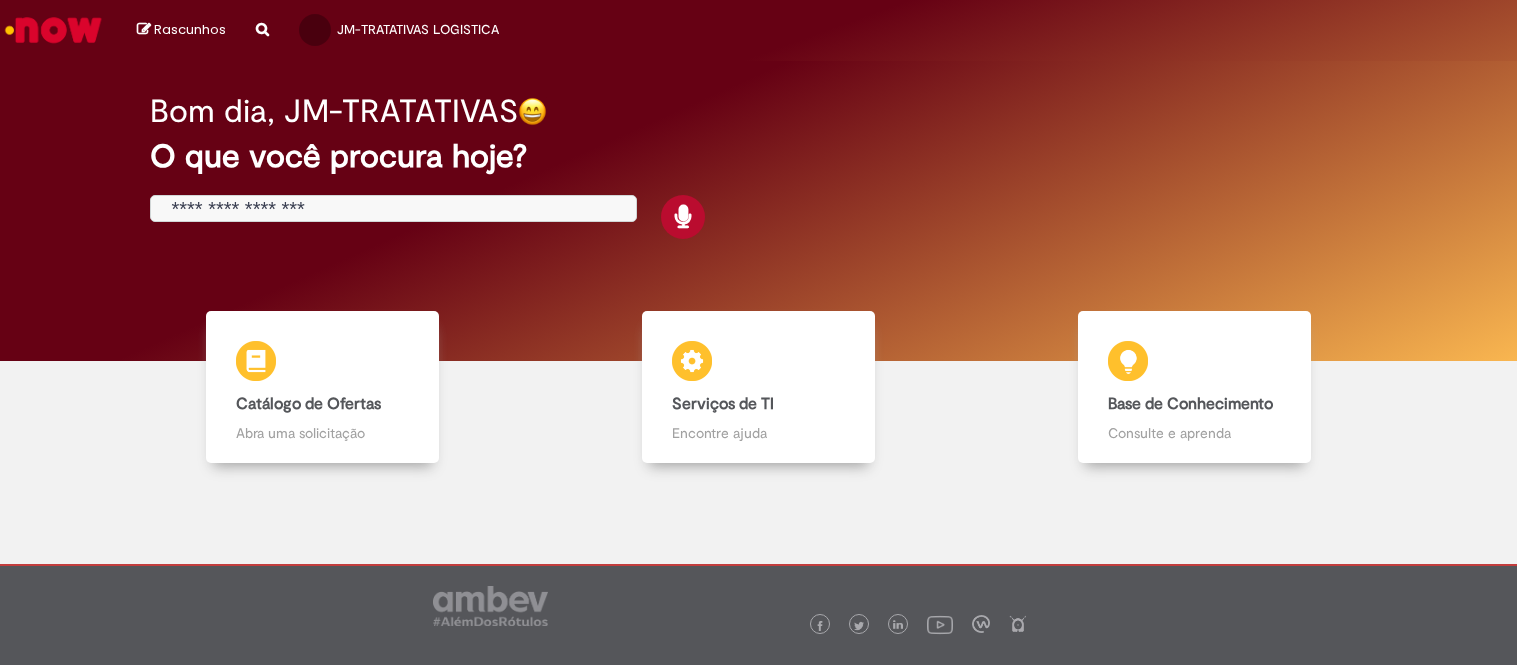 scroll, scrollTop: 0, scrollLeft: 0, axis: both 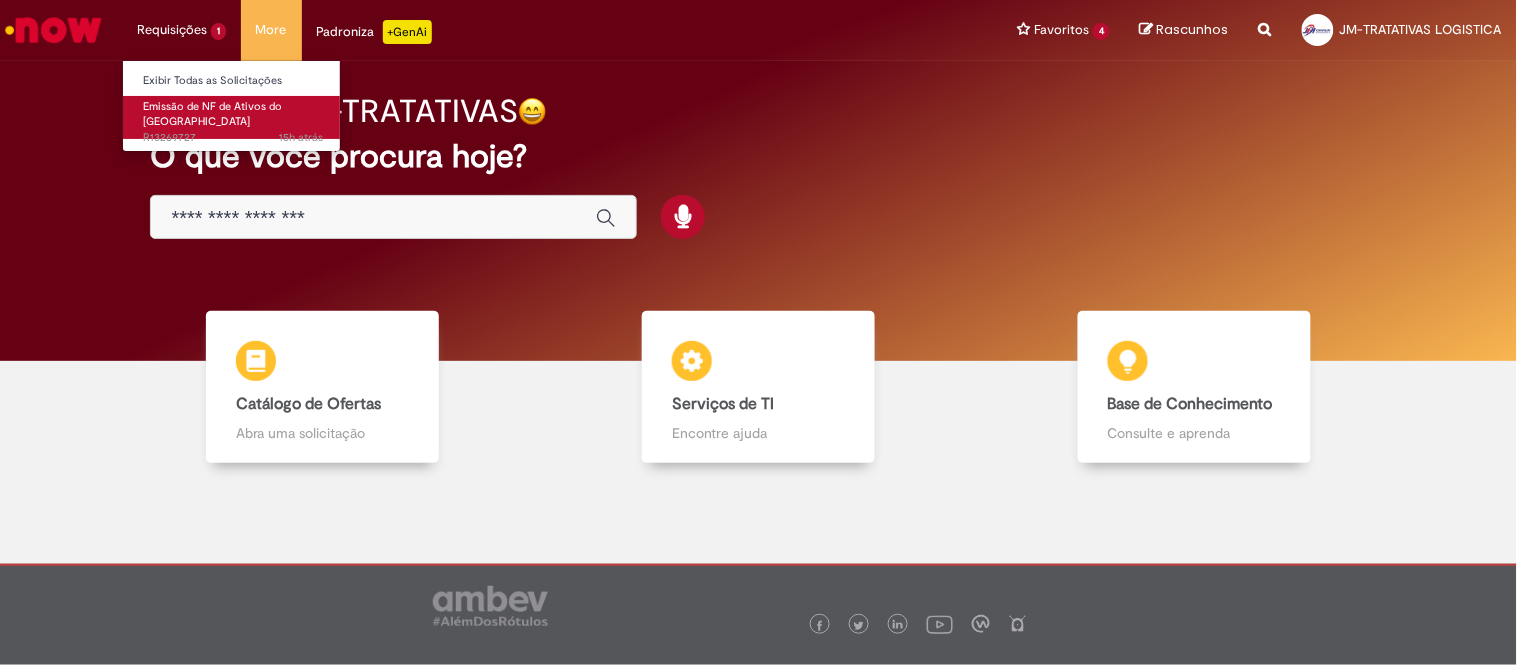 click on "Emissão de NF de Ativos do [GEOGRAPHIC_DATA]" at bounding box center (212, 114) 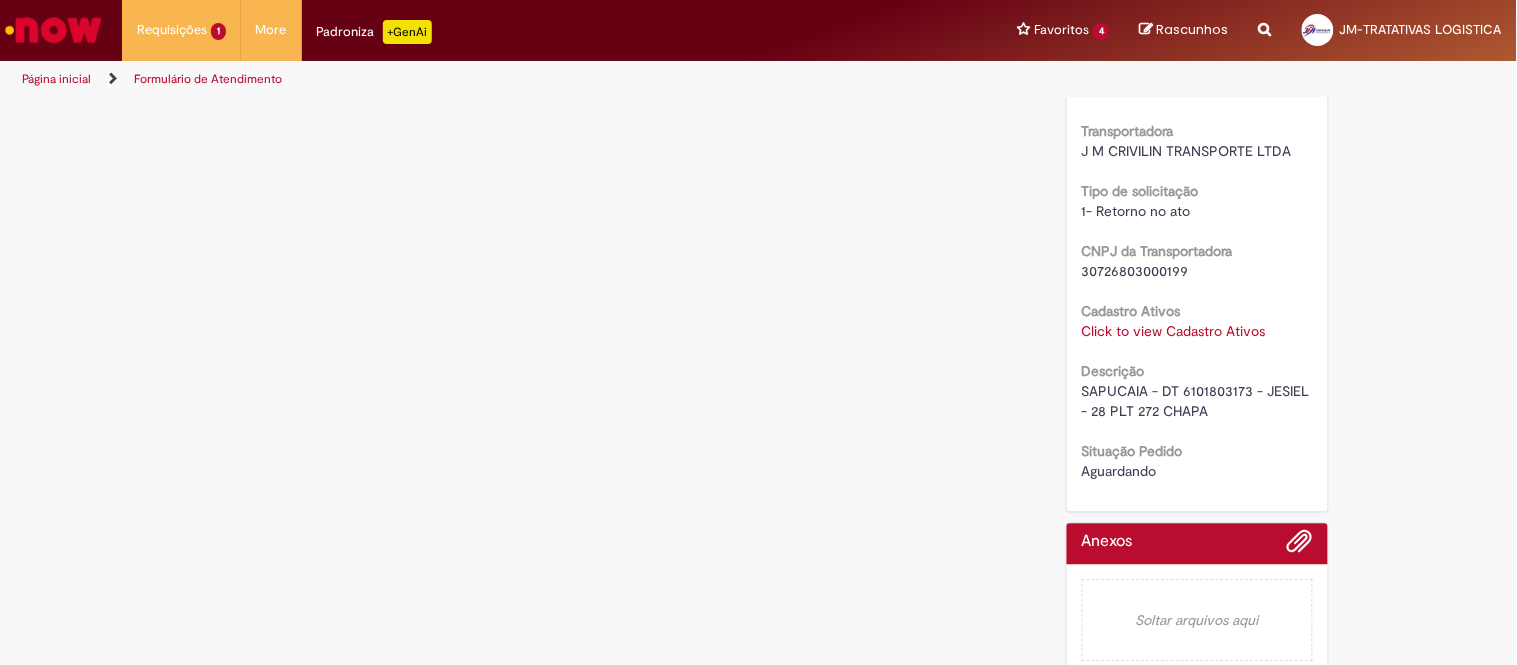 scroll, scrollTop: 1192, scrollLeft: 0, axis: vertical 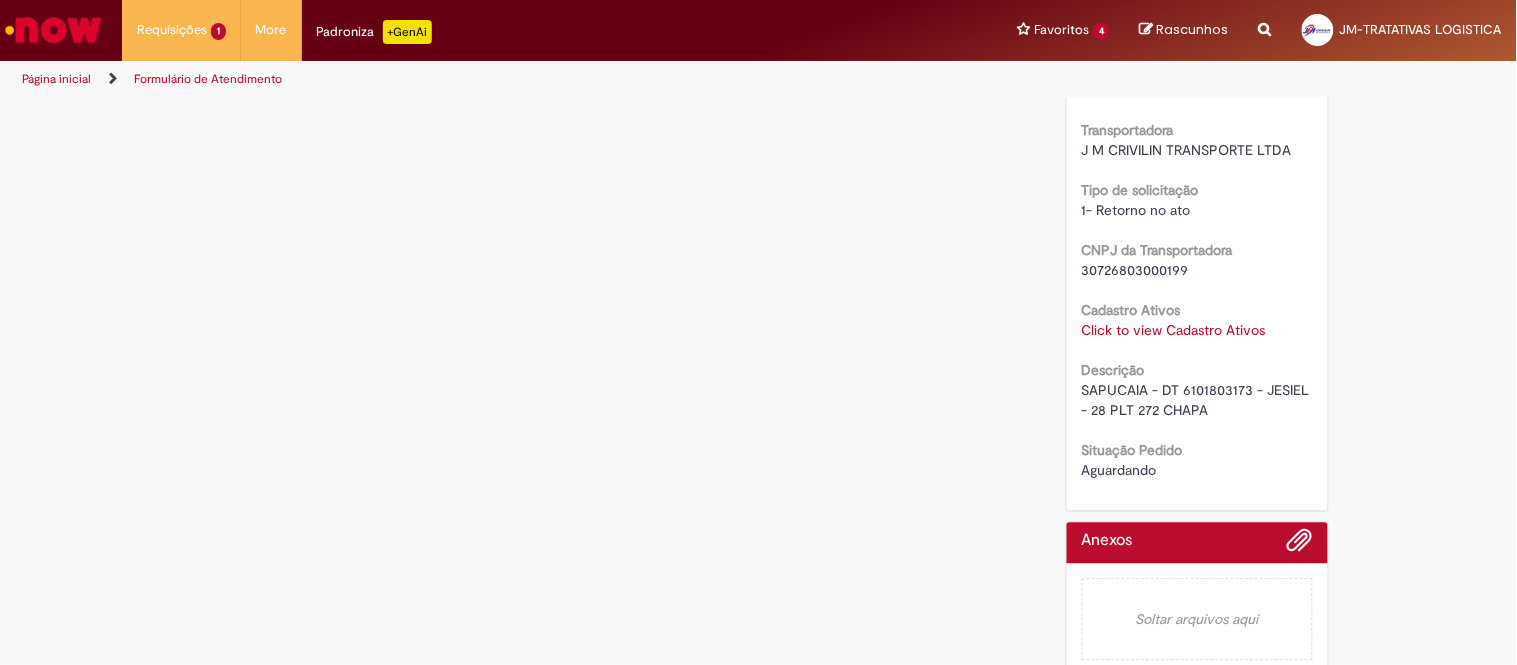 click on "Aguardando" at bounding box center [1119, 470] 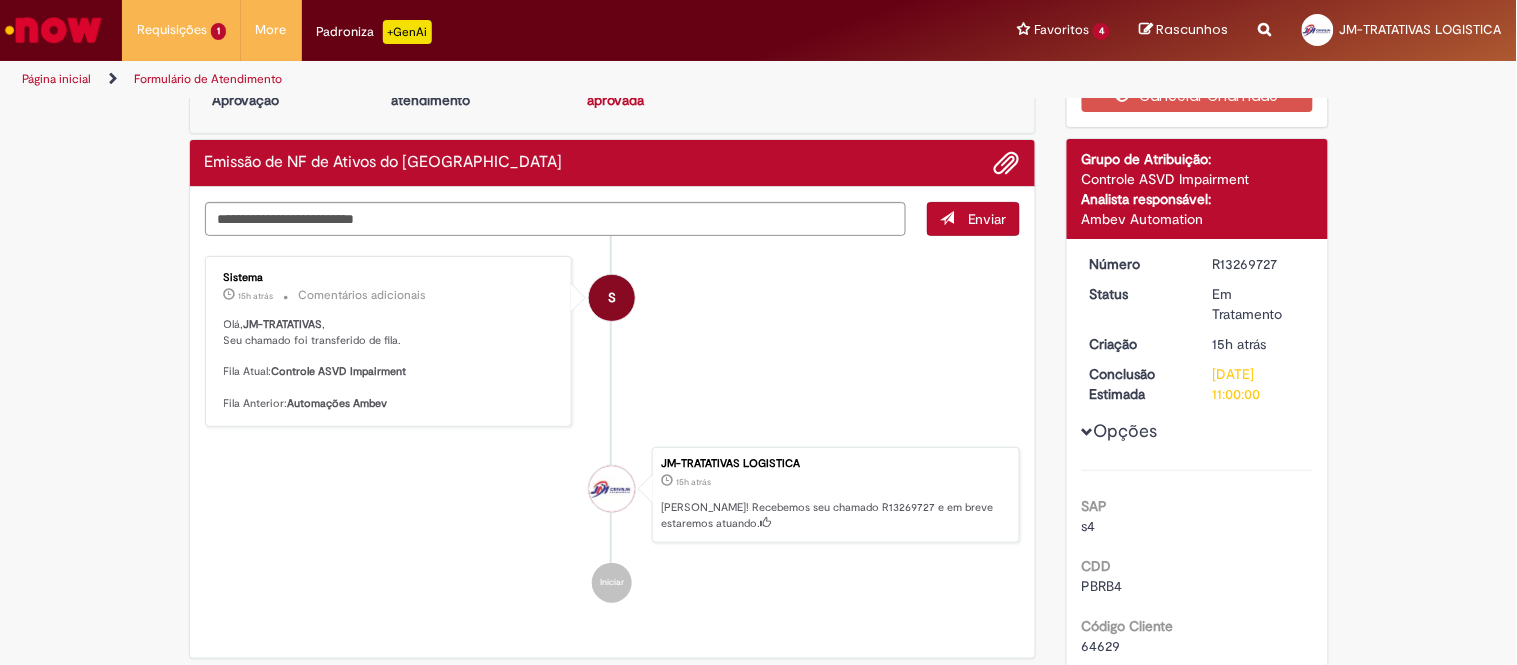 scroll, scrollTop: 0, scrollLeft: 0, axis: both 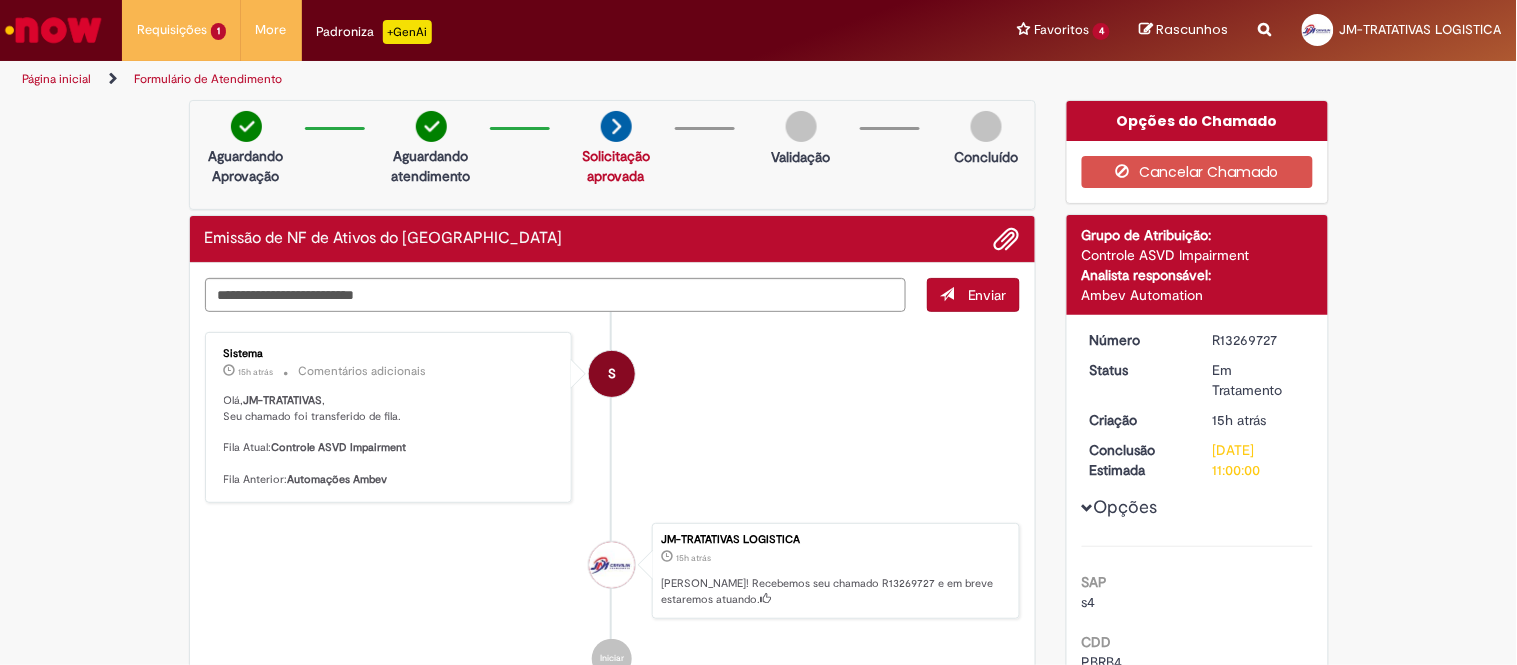 click on "R13269727" at bounding box center (1259, 340) 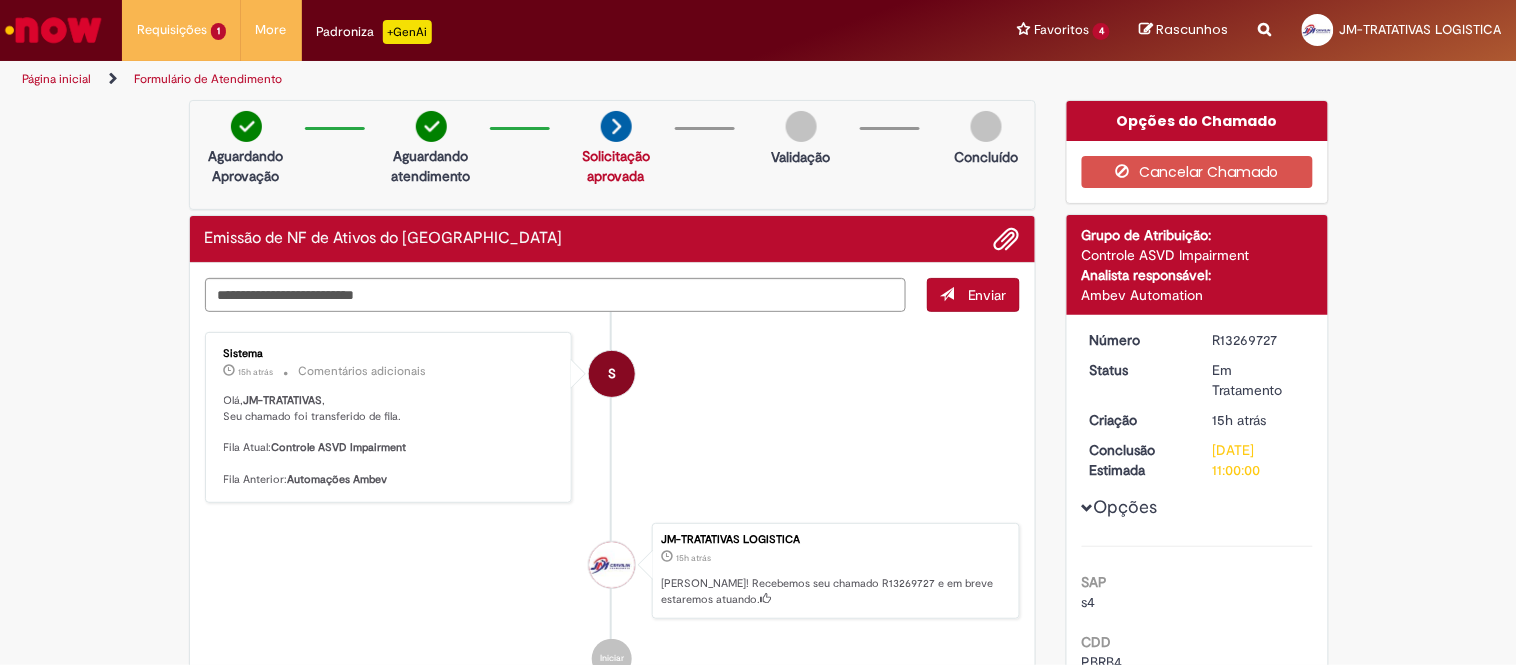 click on "Opções
SAP
s4
CDD
PBRB4
Código Cliente
64629
GEO
PR
Vendedor
999
Chave
CDD Curitiba - F. Sapucaia do Sul
CDD Promax
619
Unidade
810024
Local de Entrega (Cervejaria)
Sapucaia do Sul
Unidade - CNPJ
07526557003982
Unidade - Cod SAP
BR20
DT
6101803173
Transportadora
J M CRIVILIN TRANSPORTE LTDA
Tipo de solicitação
1- Retorno no ato
CNPJ da Transportadora
30726803000199
Cadastro Ativos
Click to view Cadastro Ativos
Descrição" at bounding box center [1197, 1001] 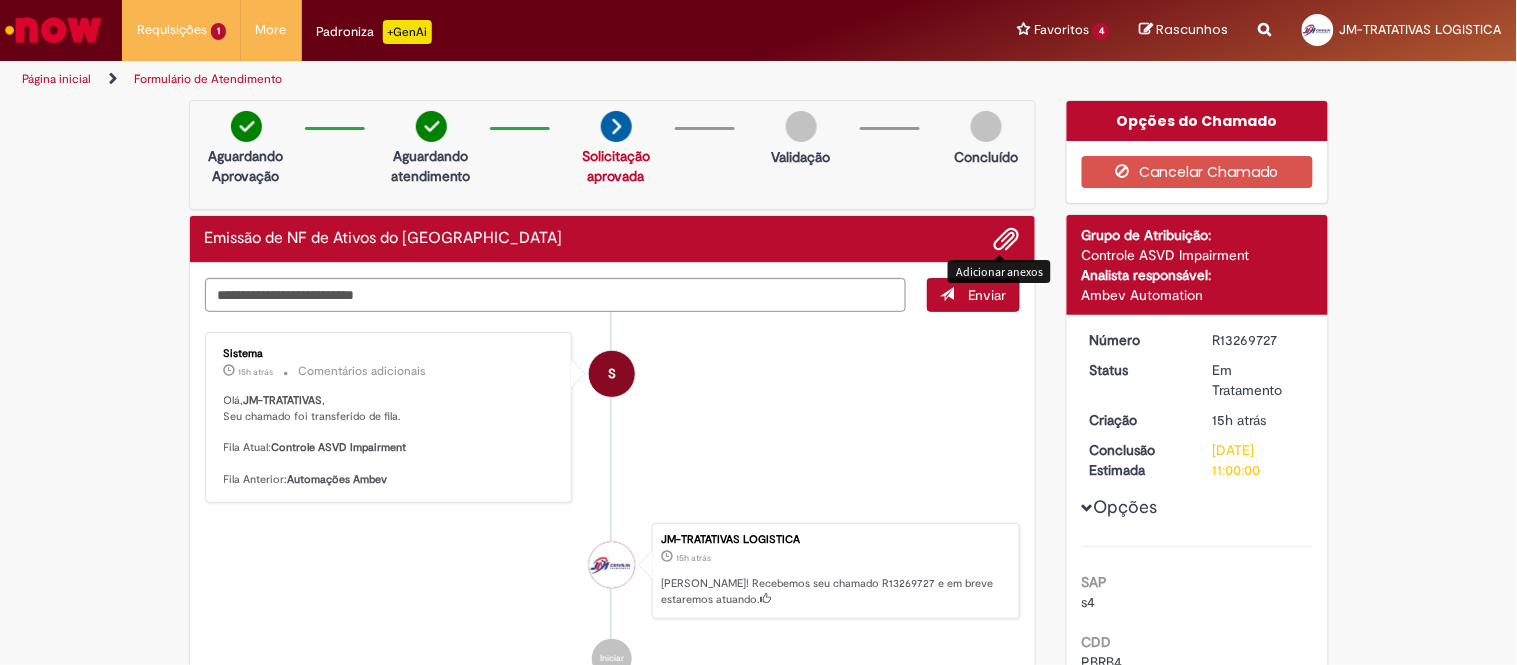 click on "Detalhes do tíquete
Grupo de Atribuição:
Controle ASVD Impairment
Analista responsável:
Ambev Automation" at bounding box center (1197, 265) 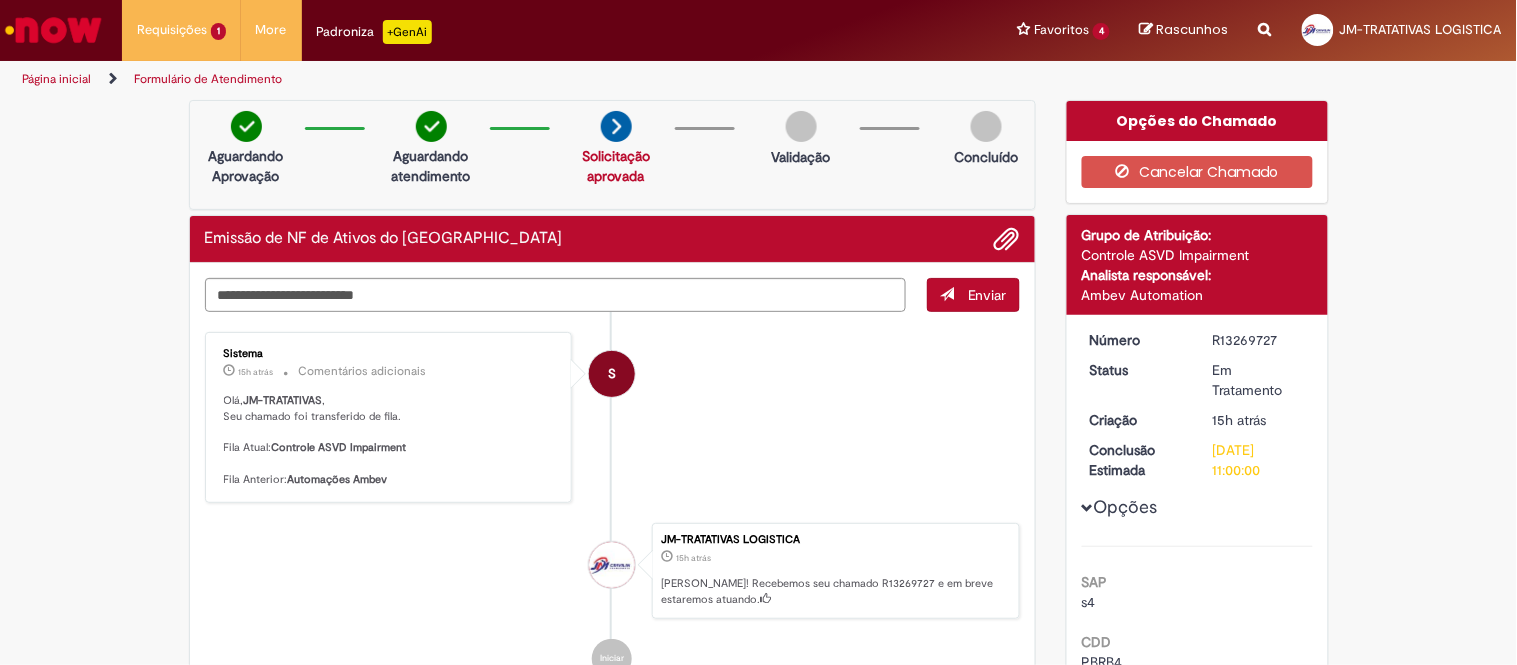 click on "Analista responsável:" at bounding box center [1197, 275] 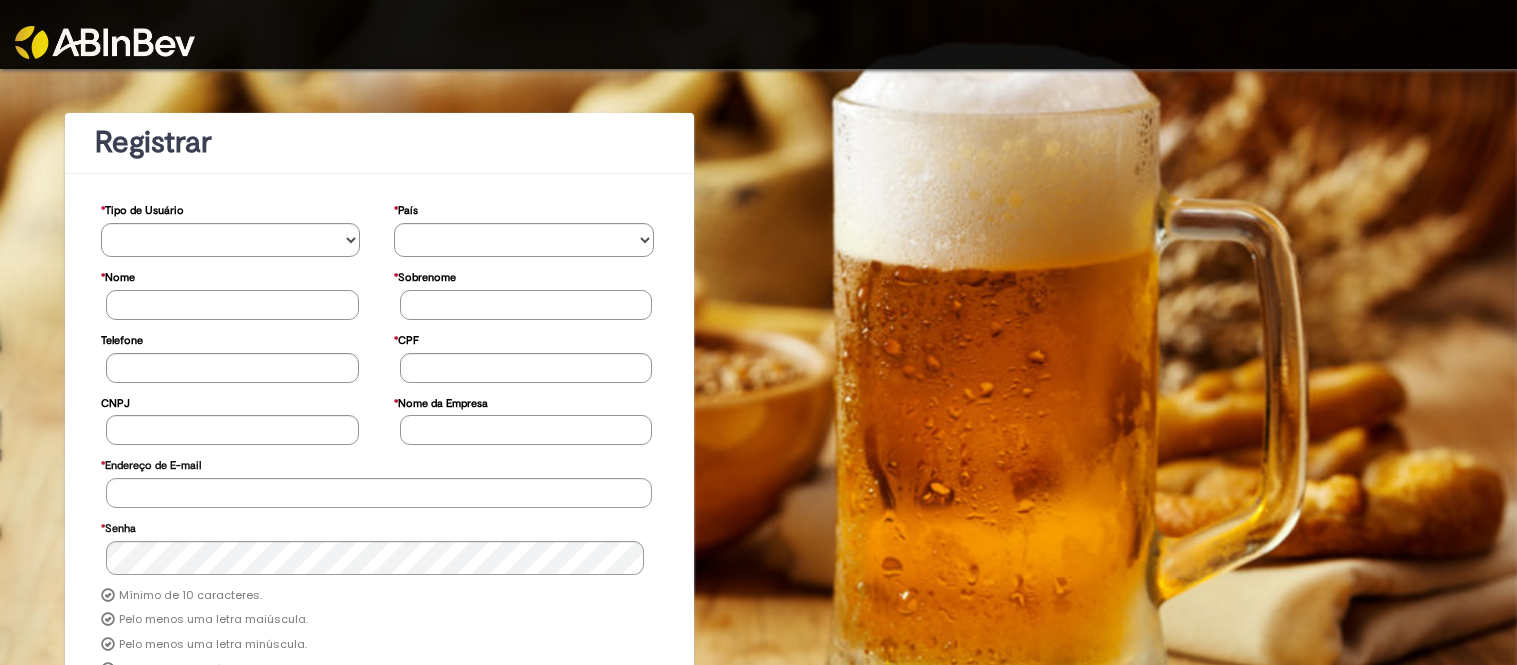 scroll, scrollTop: 0, scrollLeft: 0, axis: both 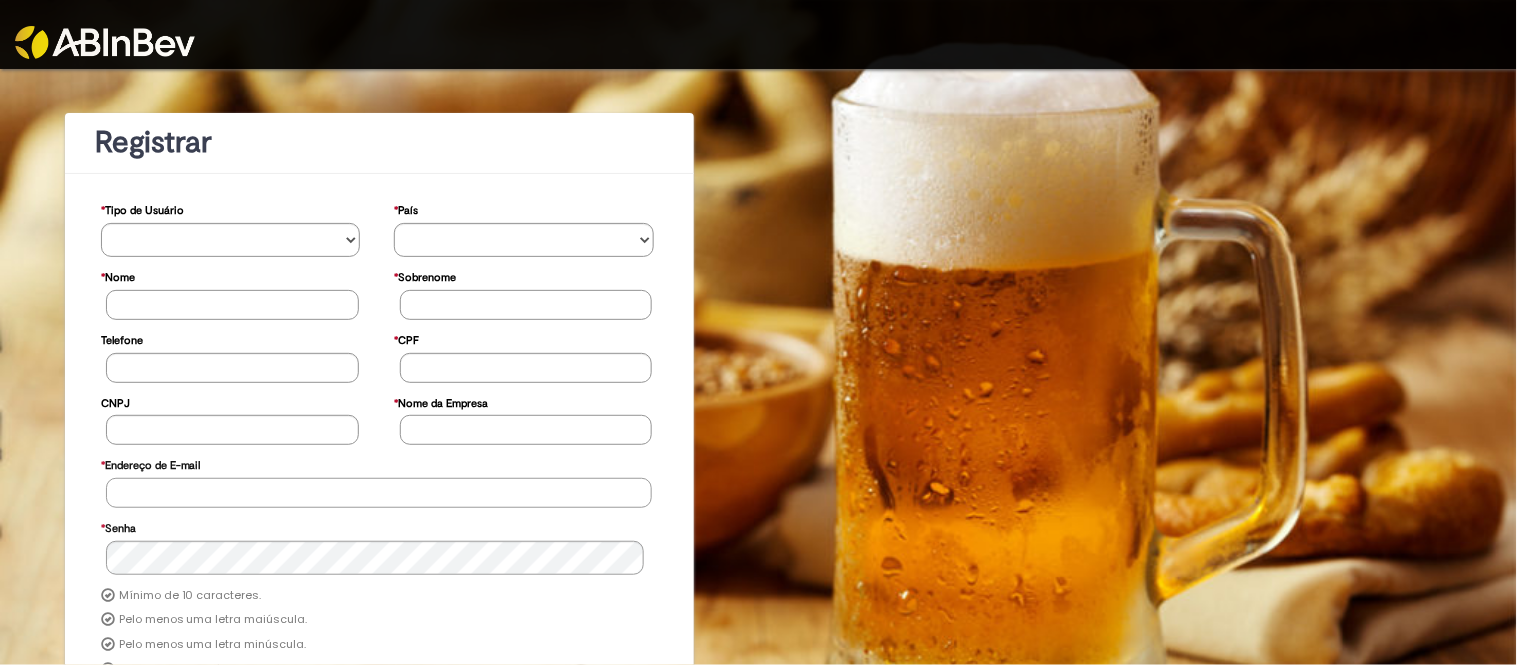 type on "**********" 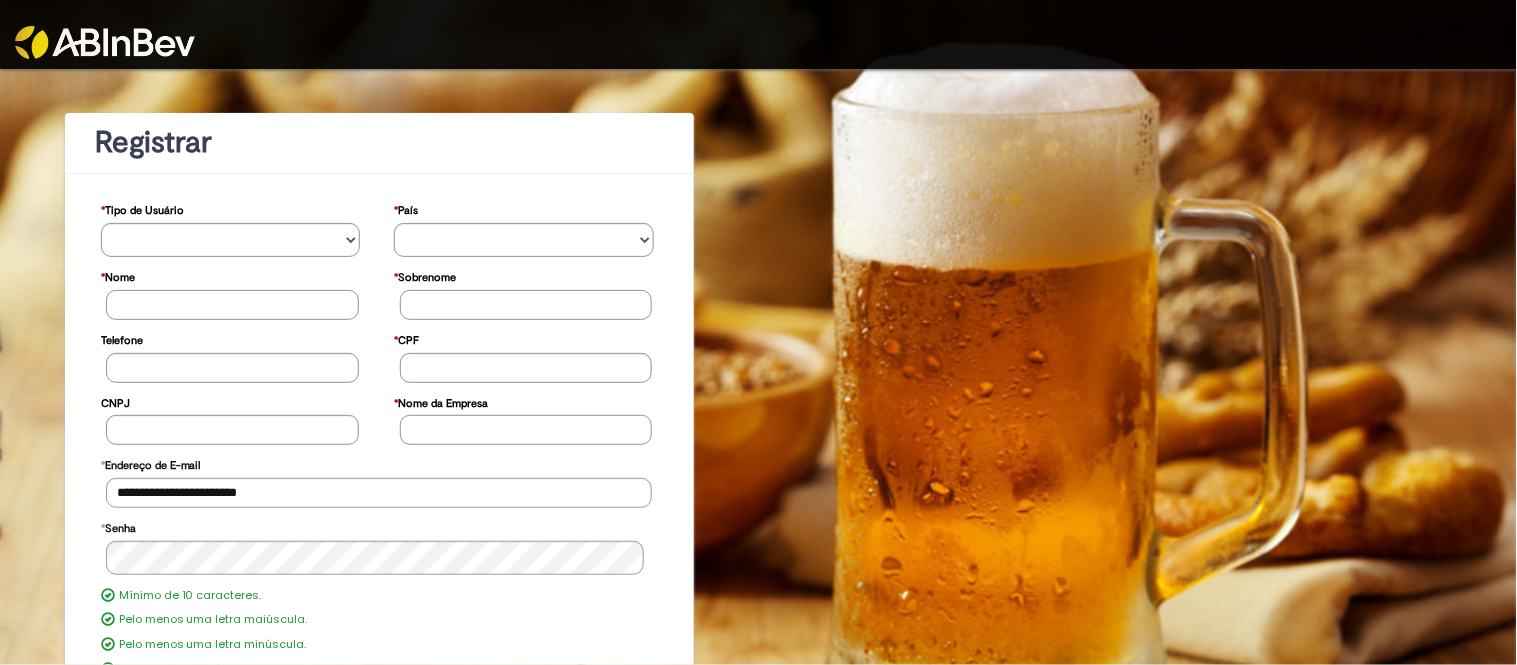 click at bounding box center (105, 42) 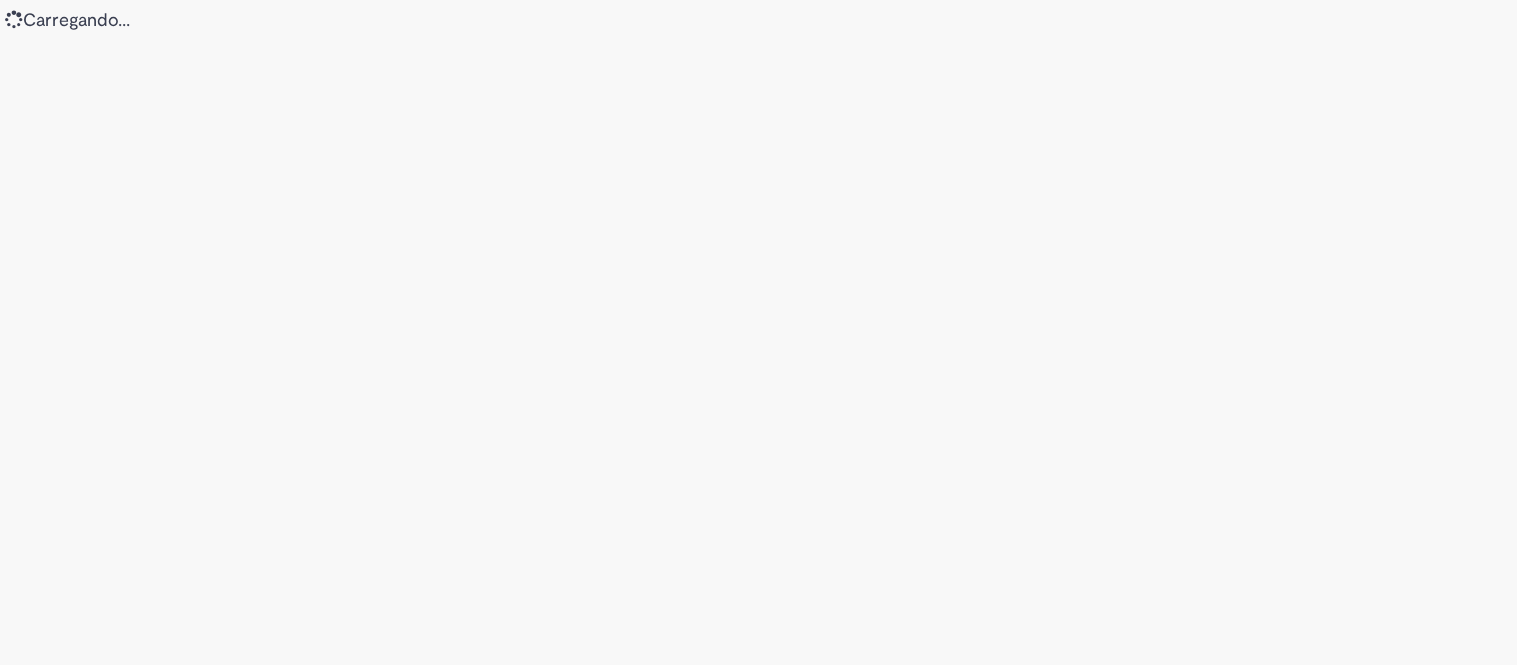 scroll, scrollTop: 0, scrollLeft: 0, axis: both 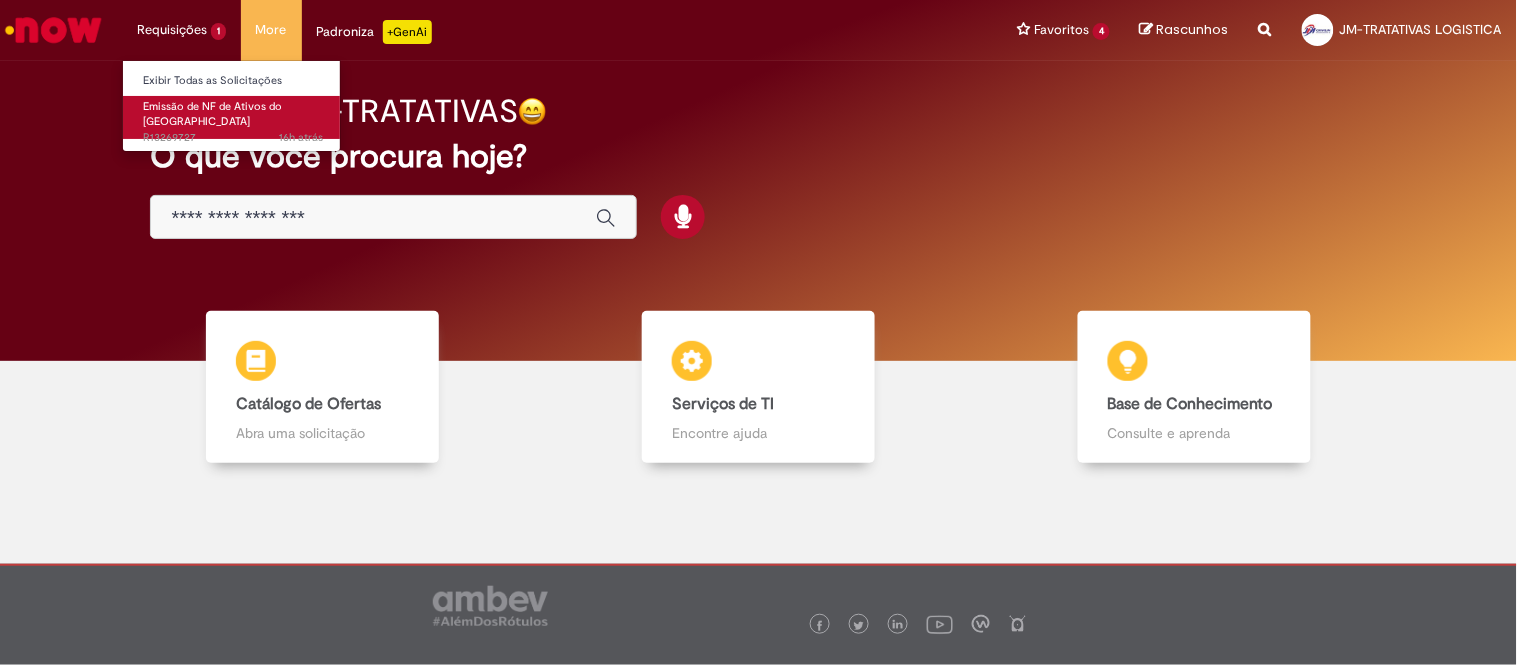 click on "16h atrás 16 horas atrás  R13269727" at bounding box center [233, 138] 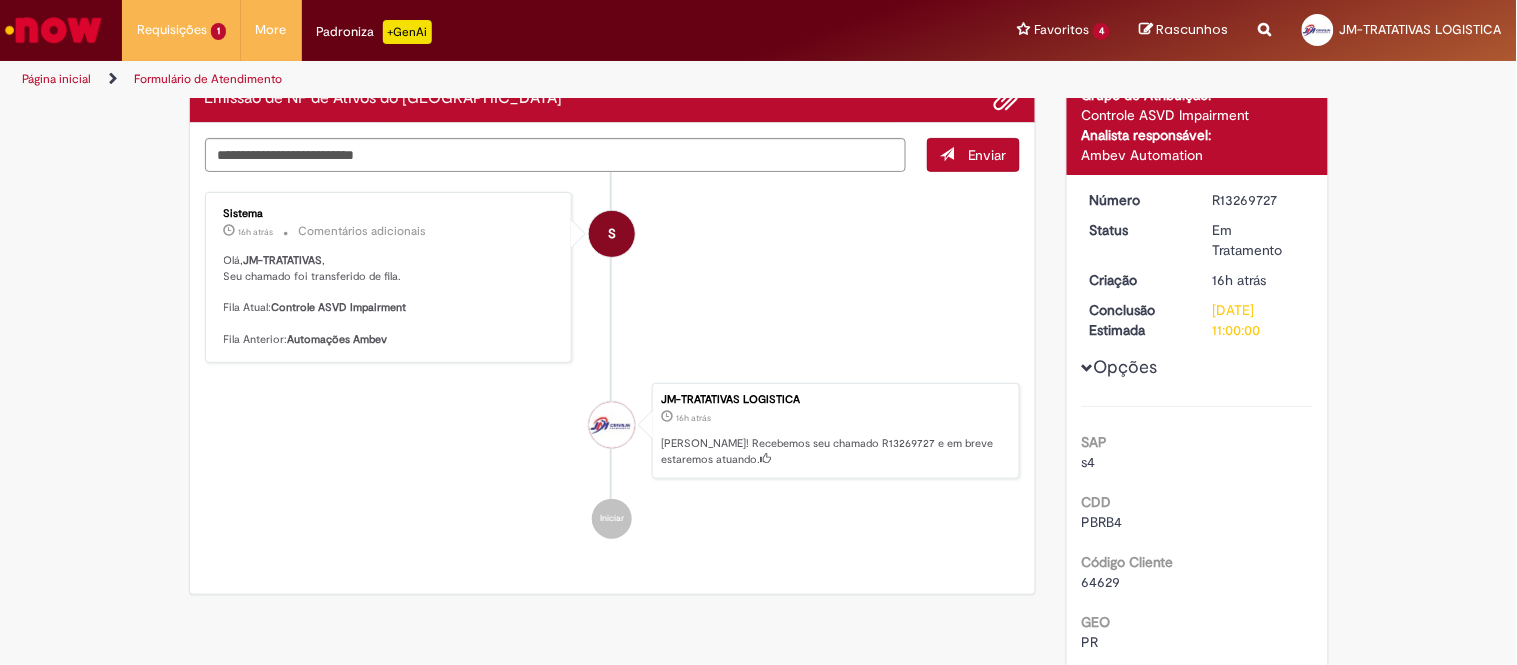 scroll, scrollTop: 81, scrollLeft: 0, axis: vertical 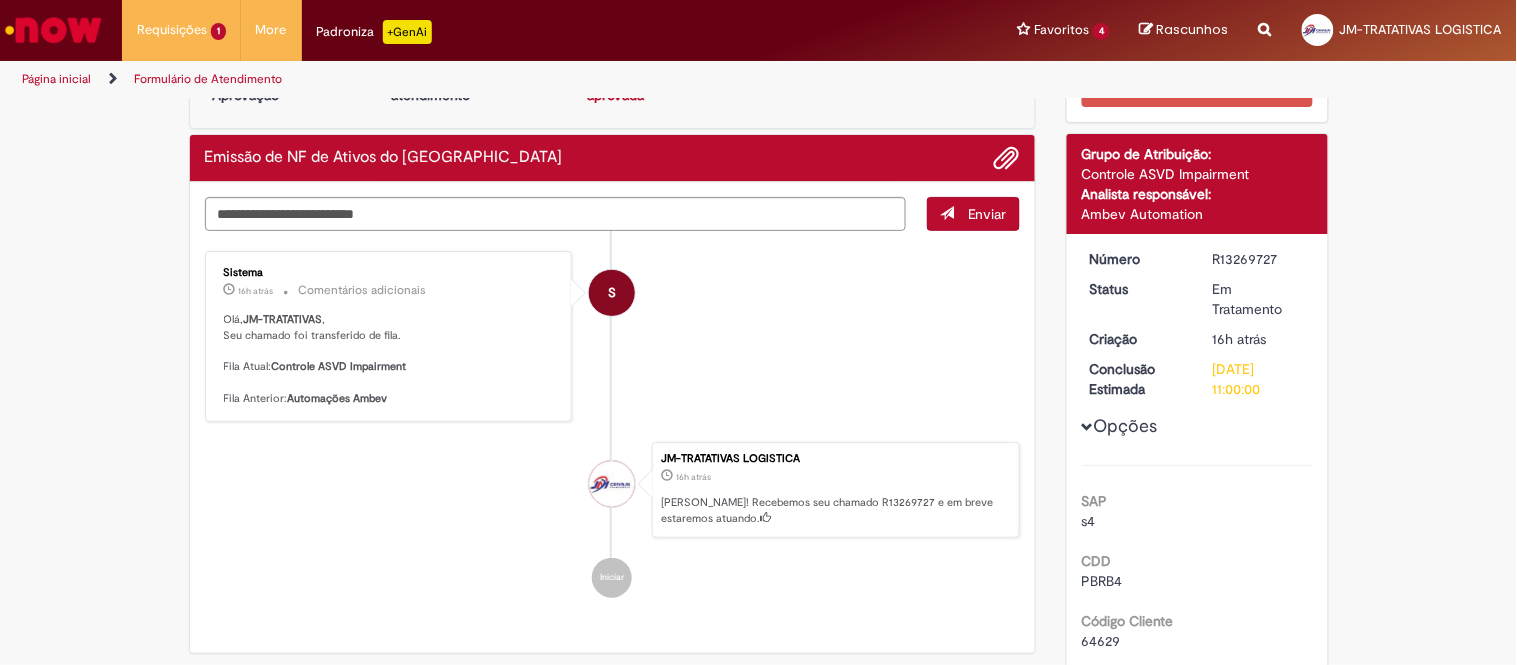 click on "Número
R13269727
Status
Em Tratamento
Criação
16h atrás 16 horas atrás
Conclusão Estimada
10/07/2025 11:00:00
Opções
SAP
s4
CDD
PBRB4
Código Cliente
64629
GEO
PR
Vendedor
999
Chave
CDD Curitiba - F. Sapucaia do Sul
CDD Promax
619
Unidade
810024
Local de Entrega (Cervejaria)
Sapucaia do Sul
Unidade - CNPJ
07526557003982
Unidade - Cod SAP
BR20
DT
6101803173" at bounding box center (1197, 927) 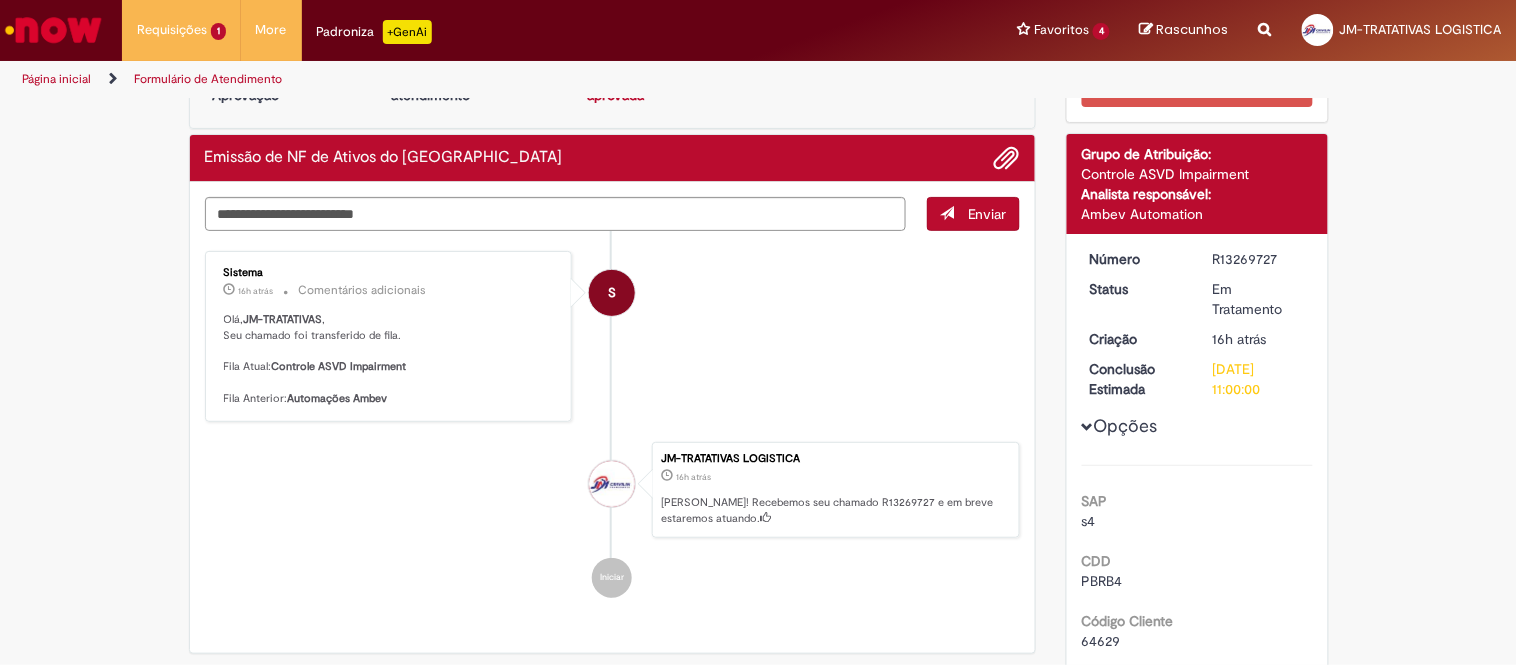 click on "Olá,  JM-TRATATIVAS ,  Seu chamado foi transferido de fila. Fila Atual:  Controle ASVD Impairment Fila Anterior:  Automações Ambev" at bounding box center [390, 359] 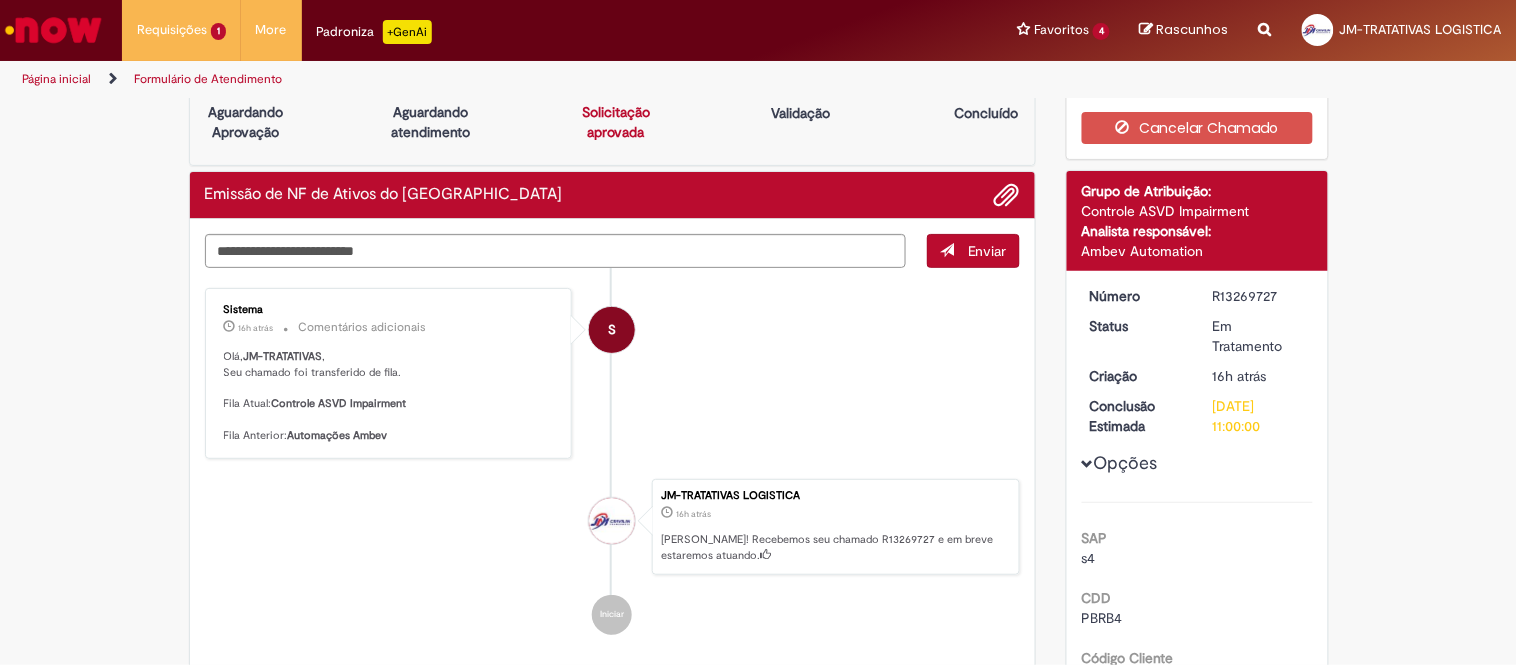 scroll, scrollTop: 0, scrollLeft: 0, axis: both 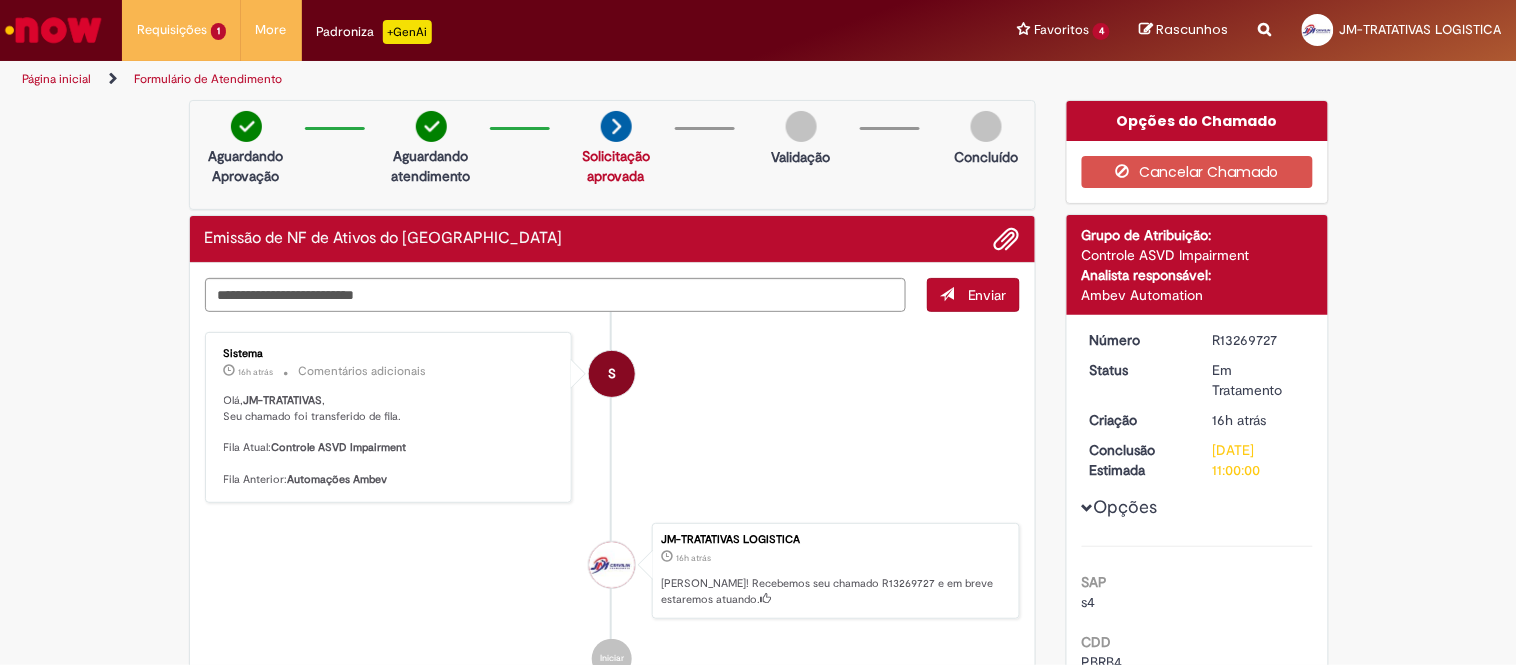 click at bounding box center (53, 30) 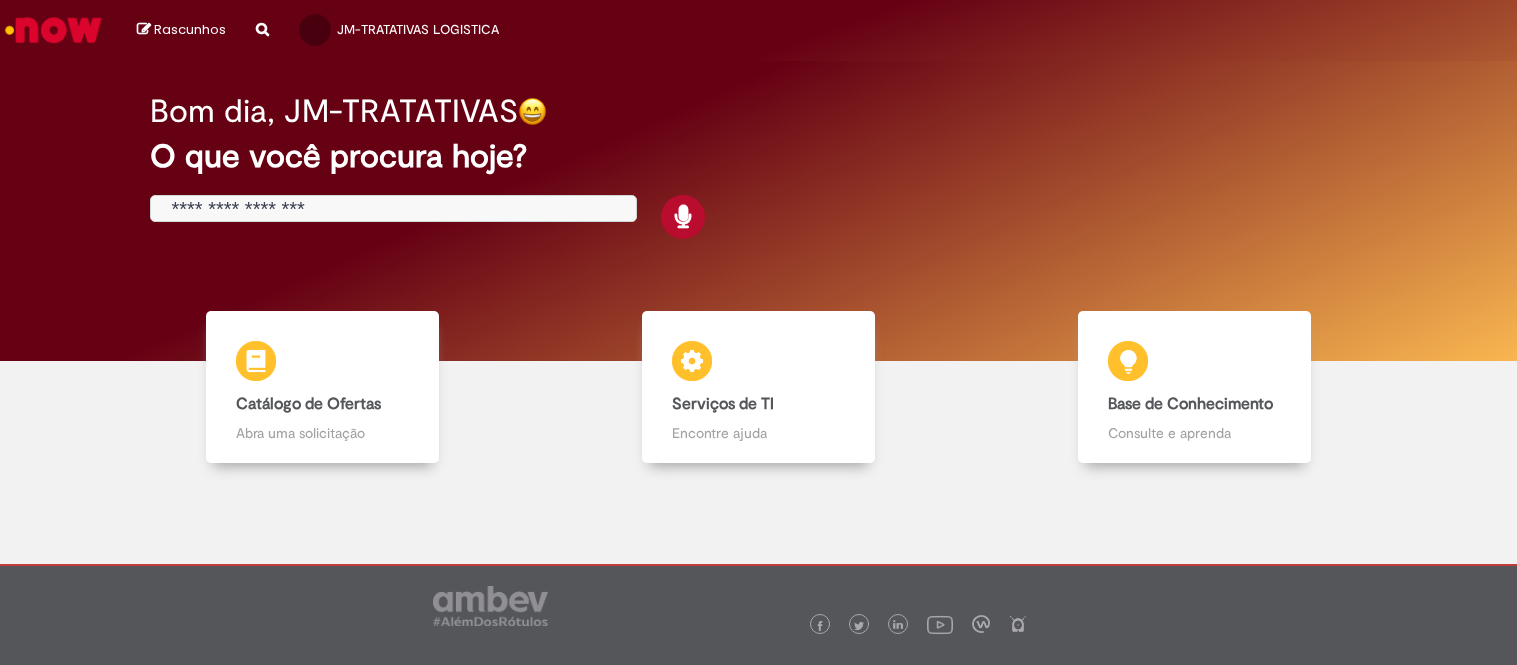 scroll, scrollTop: 0, scrollLeft: 0, axis: both 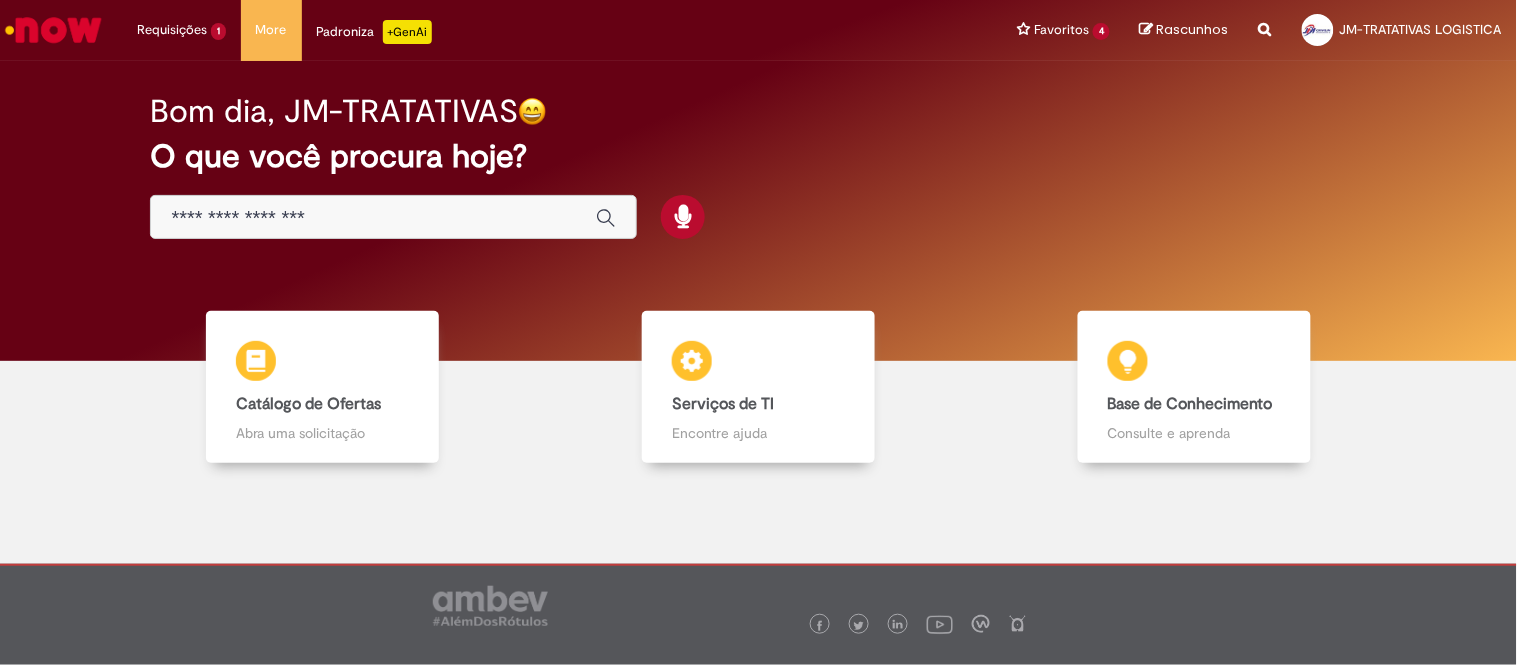 drag, startPoint x: 0, startPoint y: 0, endPoint x: 845, endPoint y: 128, distance: 854.6397 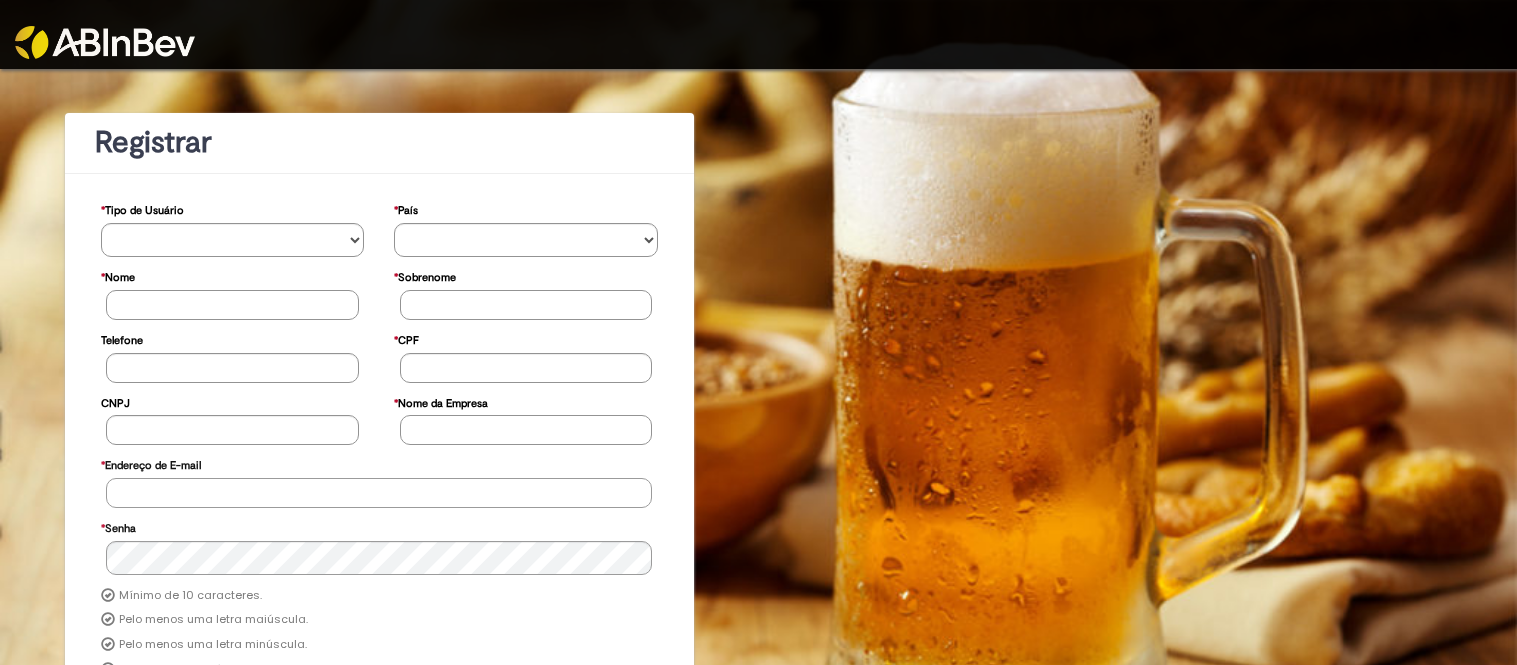 type on "**********" 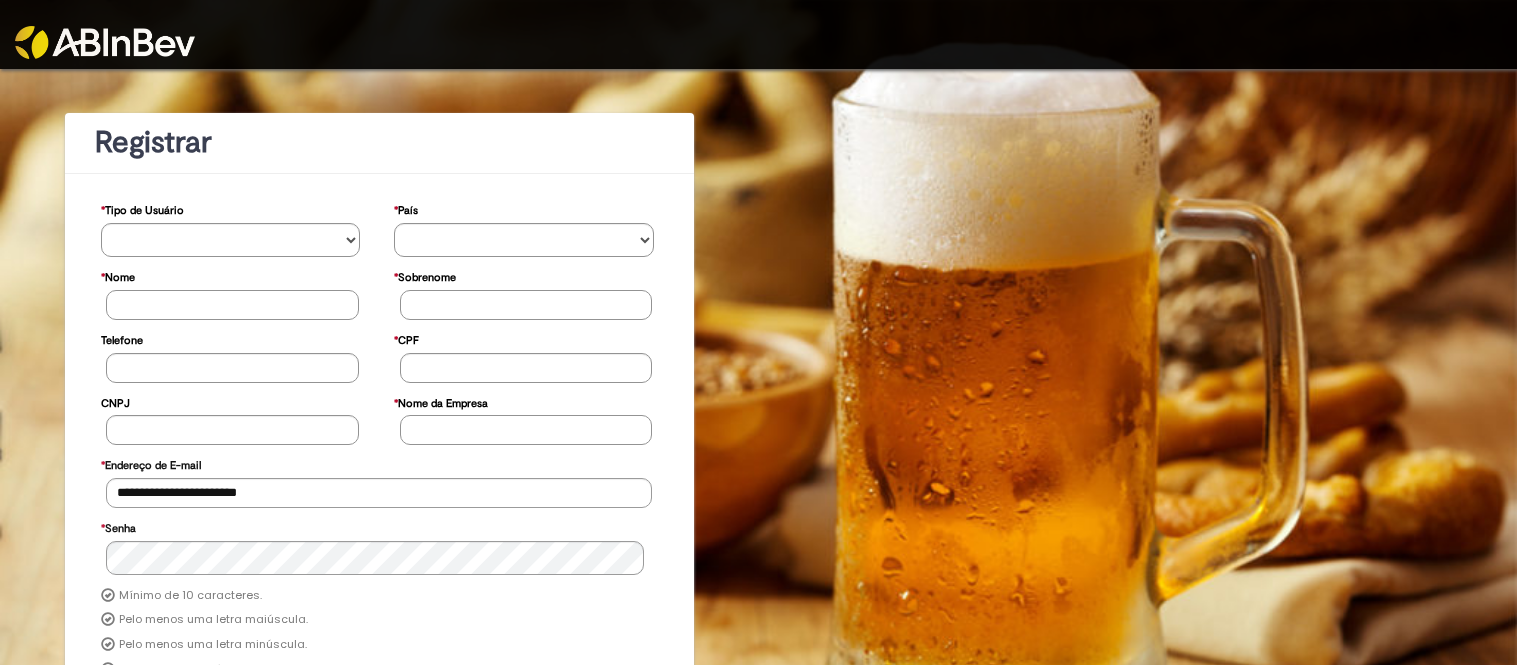 drag, startPoint x: 0, startPoint y: 0, endPoint x: 110, endPoint y: 48, distance: 120.01666 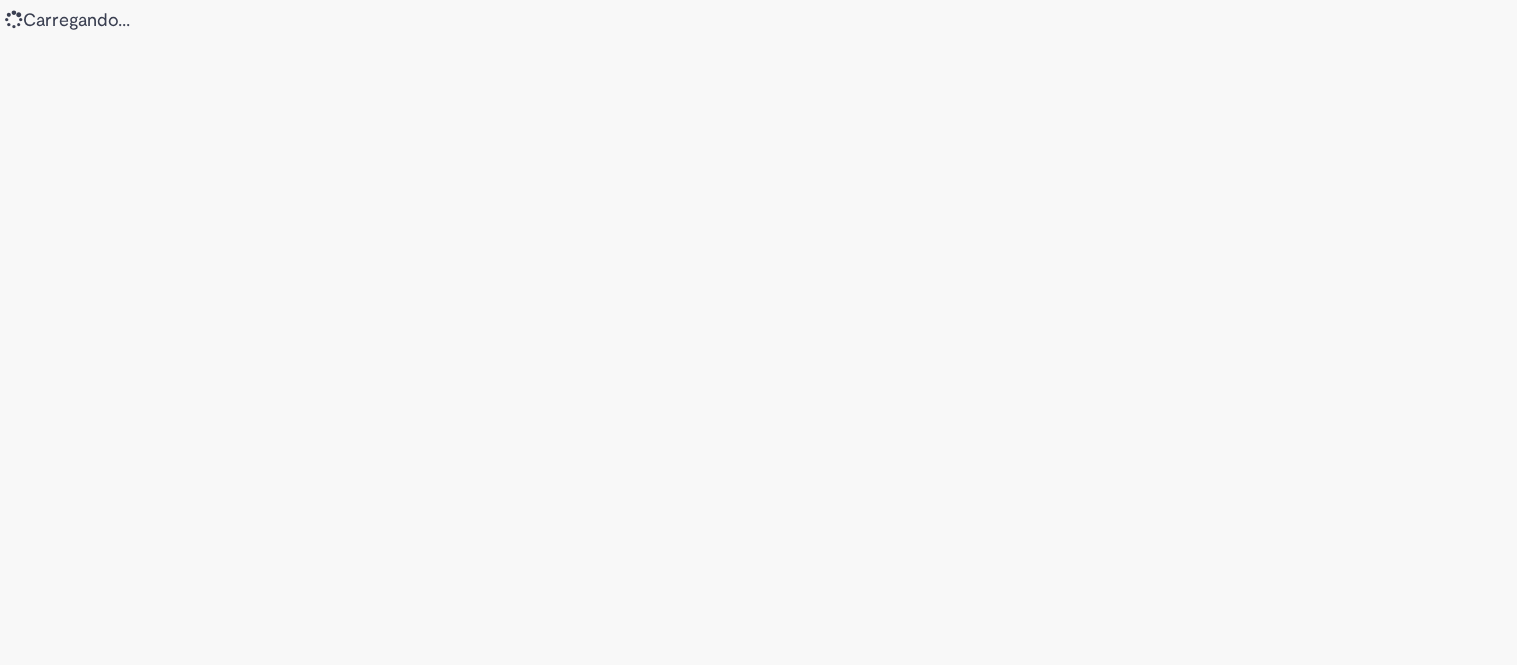 scroll, scrollTop: 0, scrollLeft: 0, axis: both 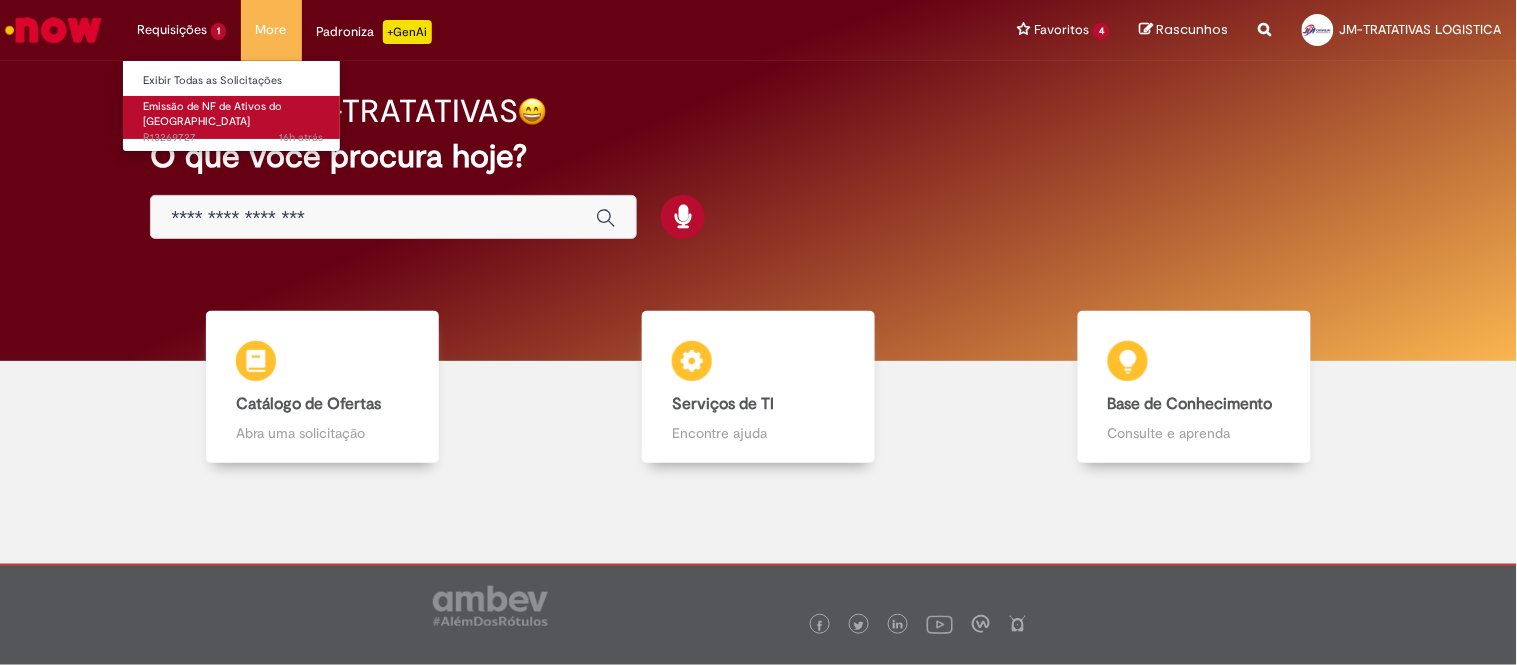 click on "Emissão de NF de Ativos do [GEOGRAPHIC_DATA]" at bounding box center [212, 114] 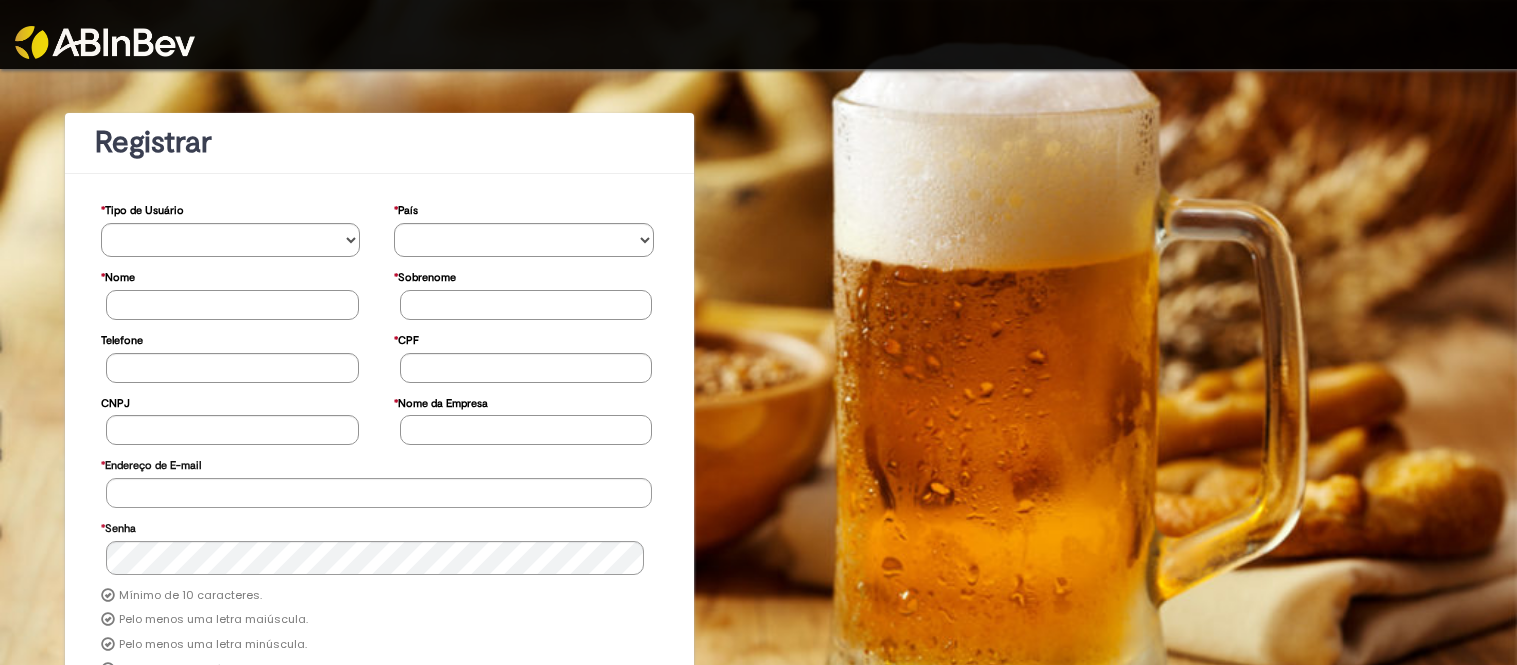scroll, scrollTop: 0, scrollLeft: 0, axis: both 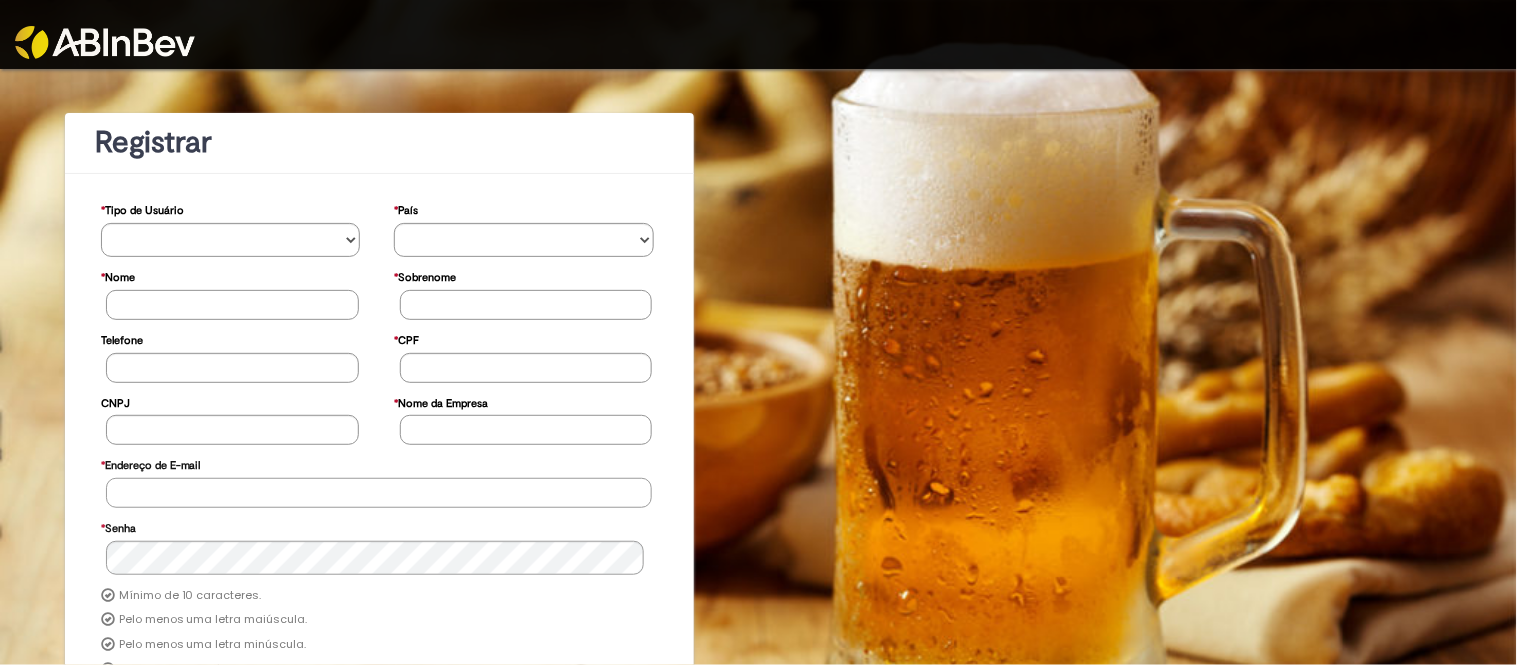 type on "**********" 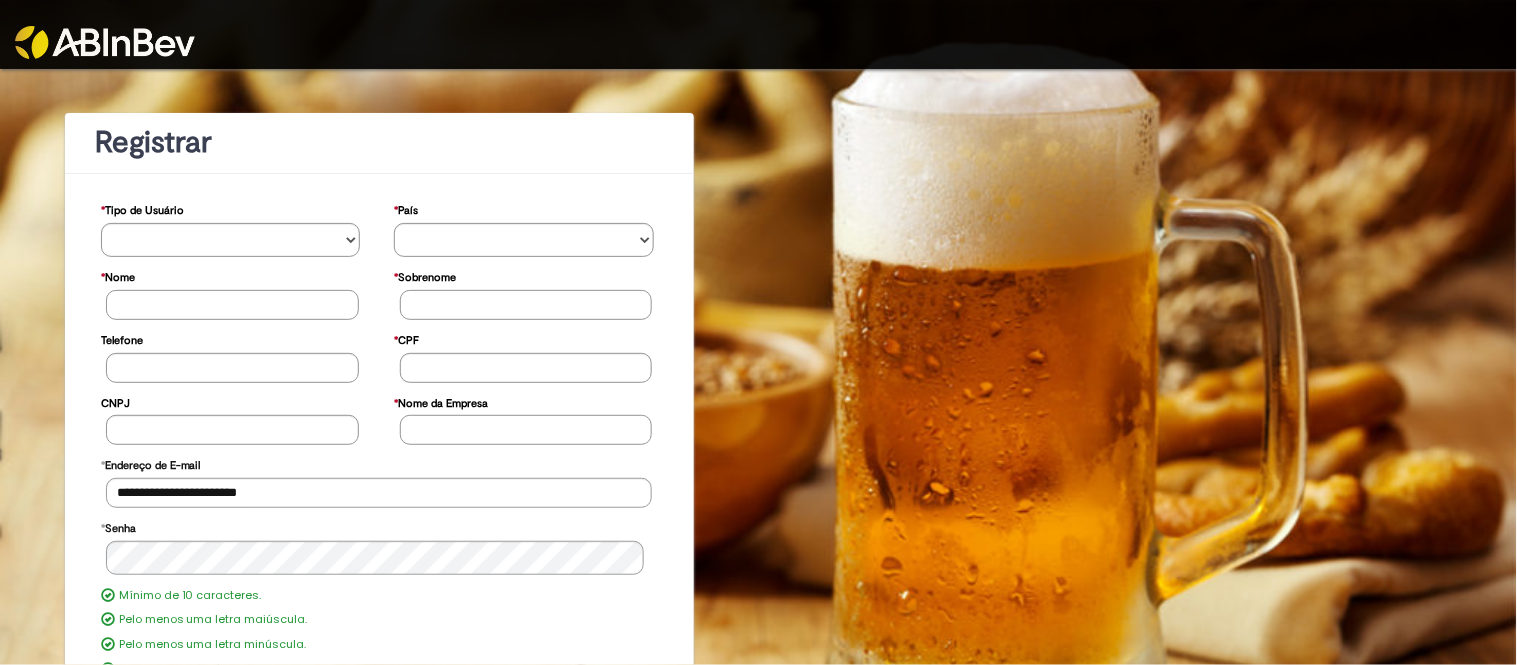 click at bounding box center [189, 29] 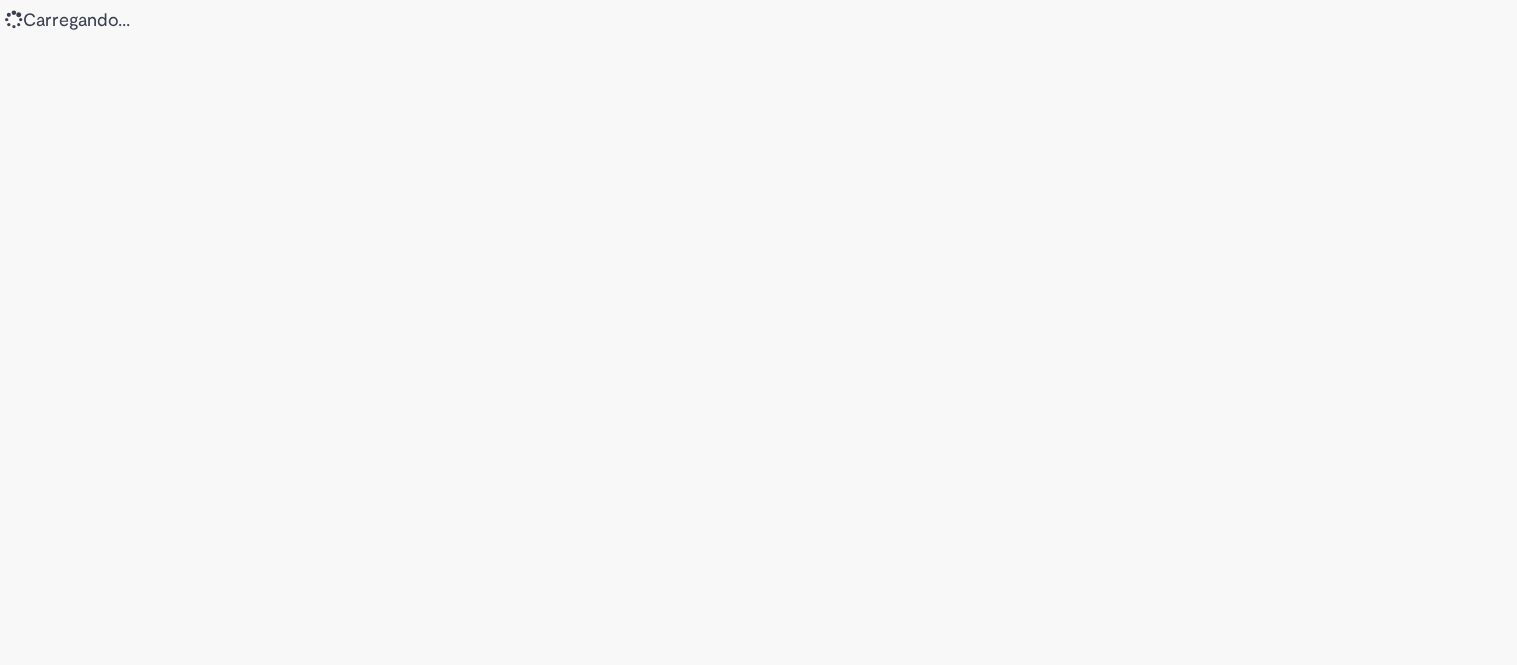 scroll, scrollTop: 0, scrollLeft: 0, axis: both 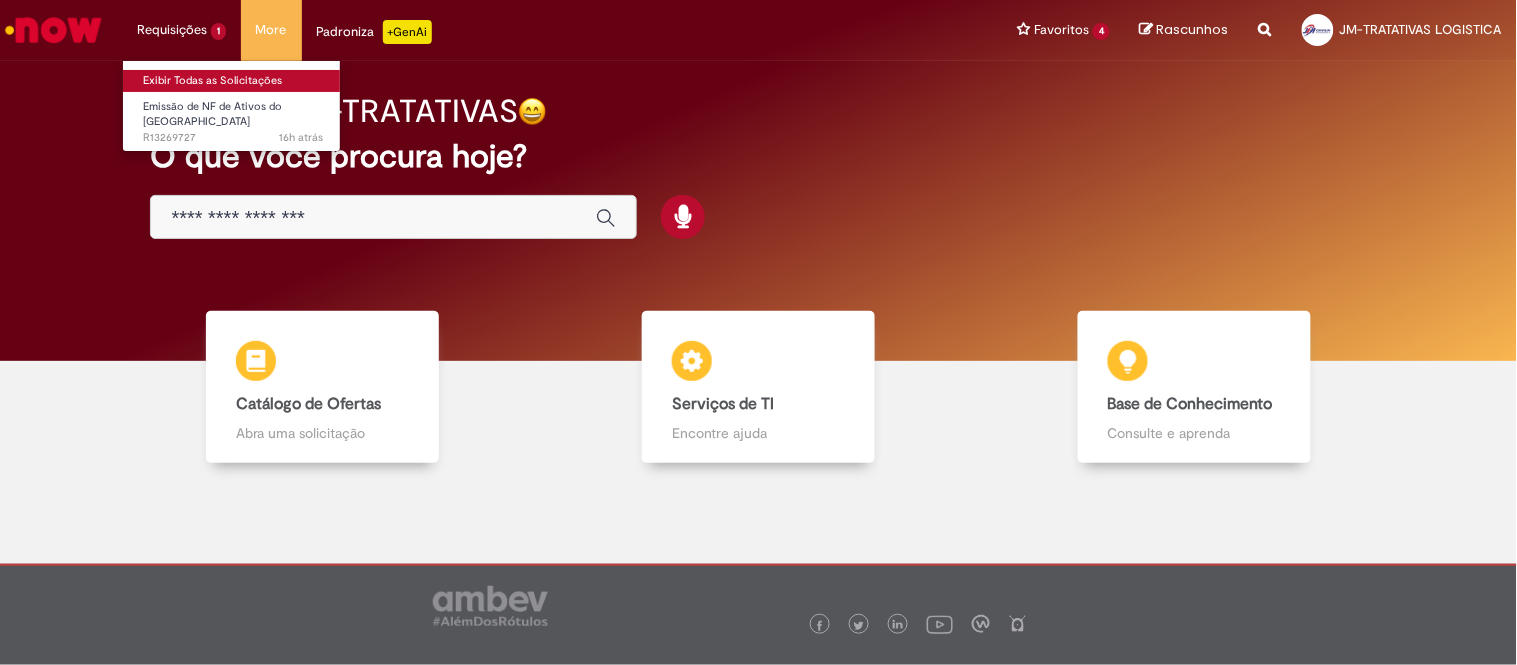 click on "Exibir Todas as Solicitações" at bounding box center (233, 81) 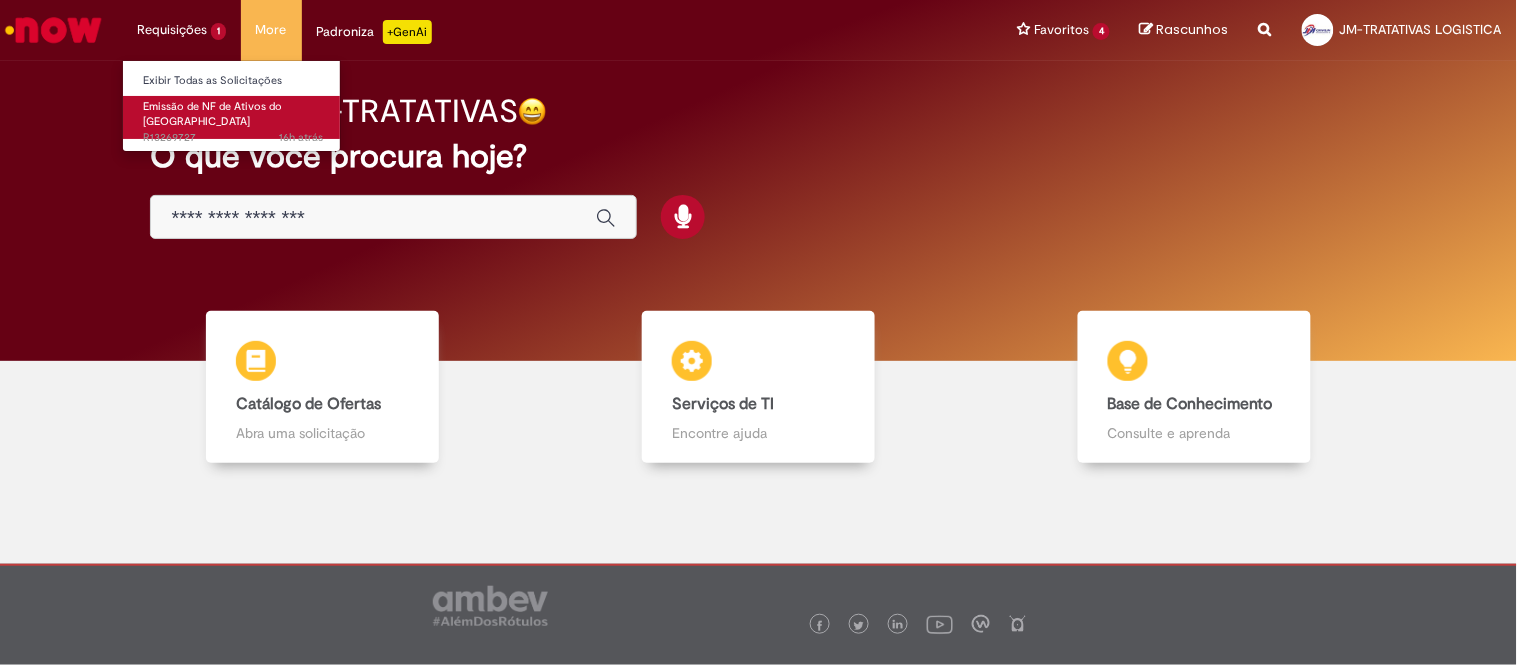 click on "Emissão de NF de Ativos do ASVD
16h atrás 16 horas atrás  R13269727" at bounding box center (233, 117) 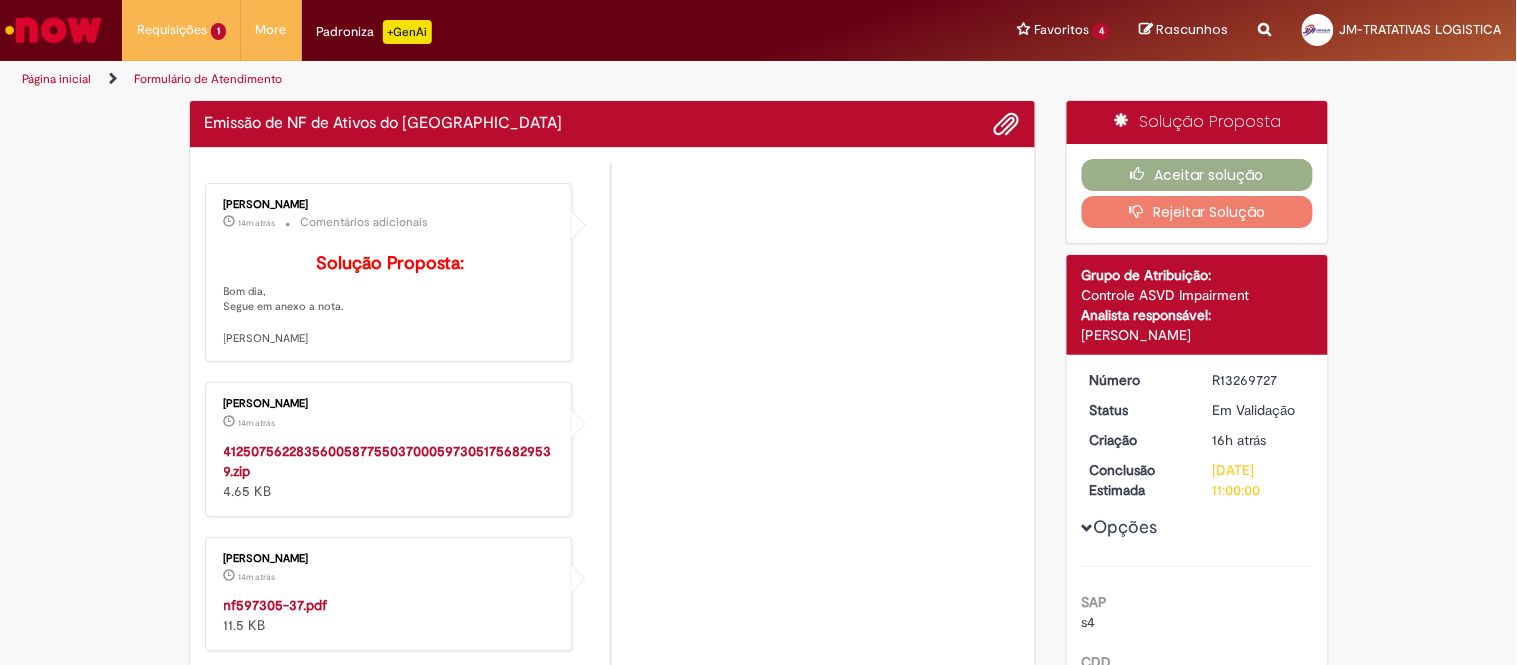 click on "[PERSON_NAME]
14m atrás 14 minutos atrás
41250756228356005877550370005973051756829539.zip  4.65 KB" at bounding box center [389, 449] 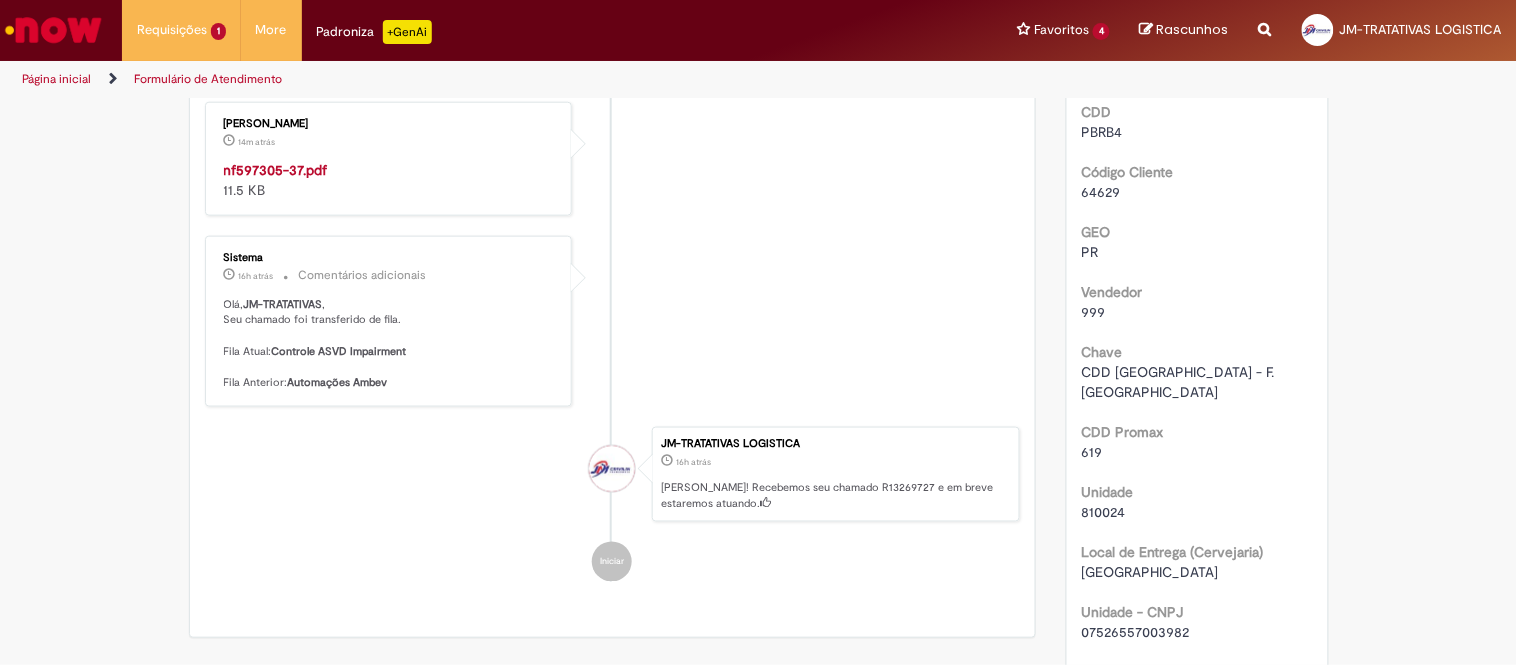 scroll, scrollTop: 555, scrollLeft: 0, axis: vertical 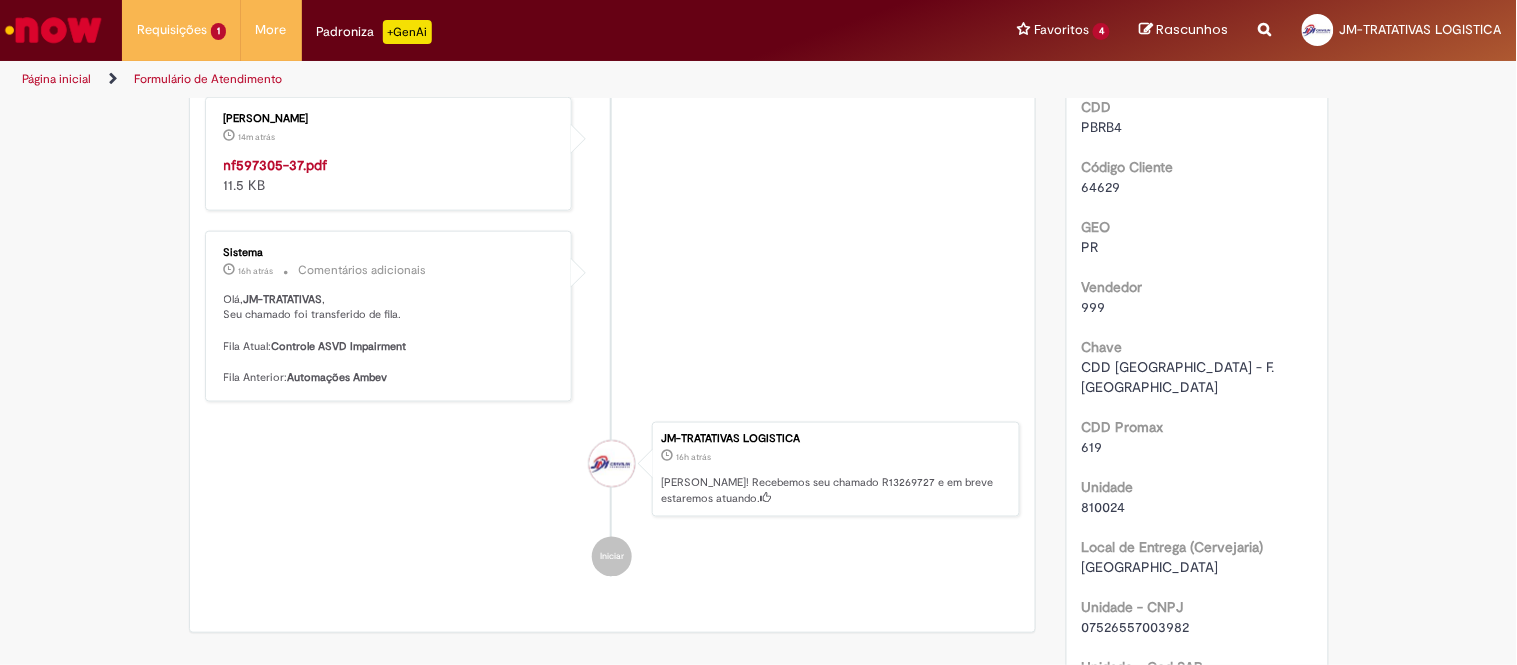 click on "nf597305-37.pdf" at bounding box center [276, 165] 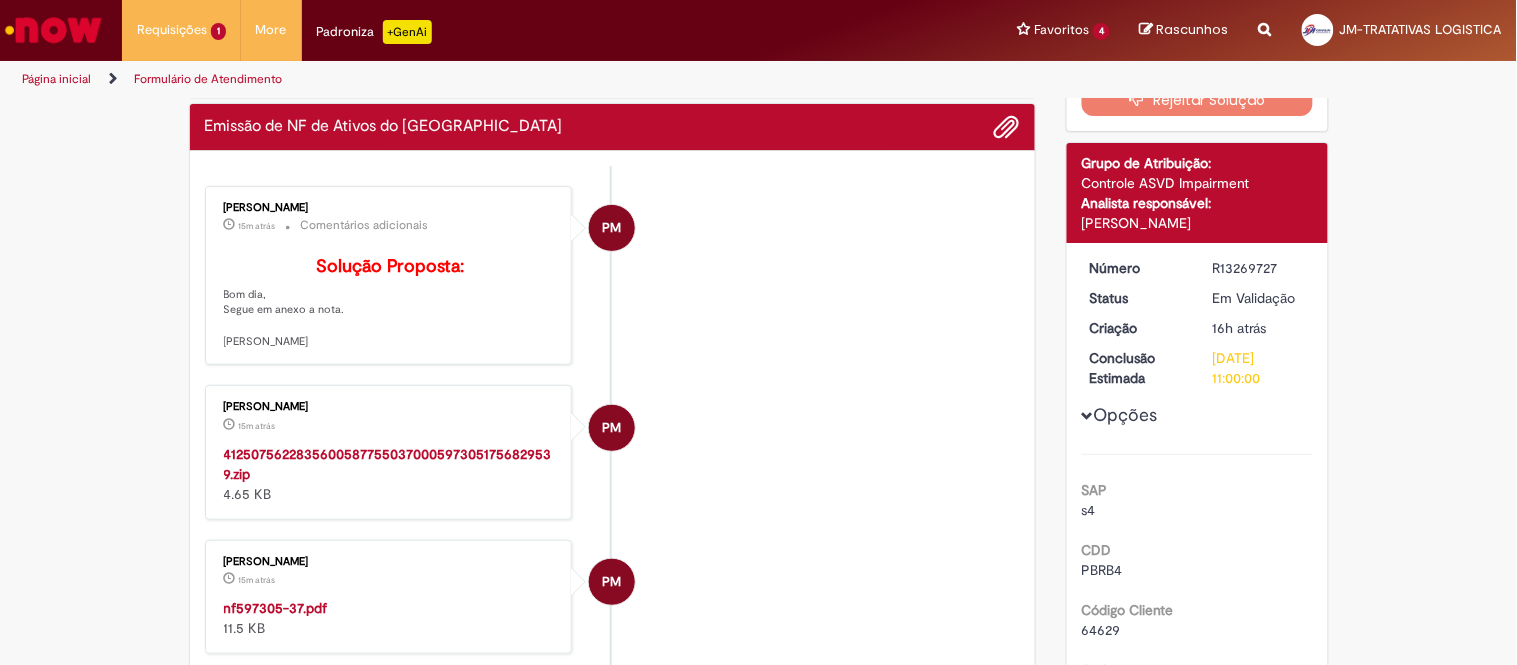 scroll, scrollTop: 0, scrollLeft: 0, axis: both 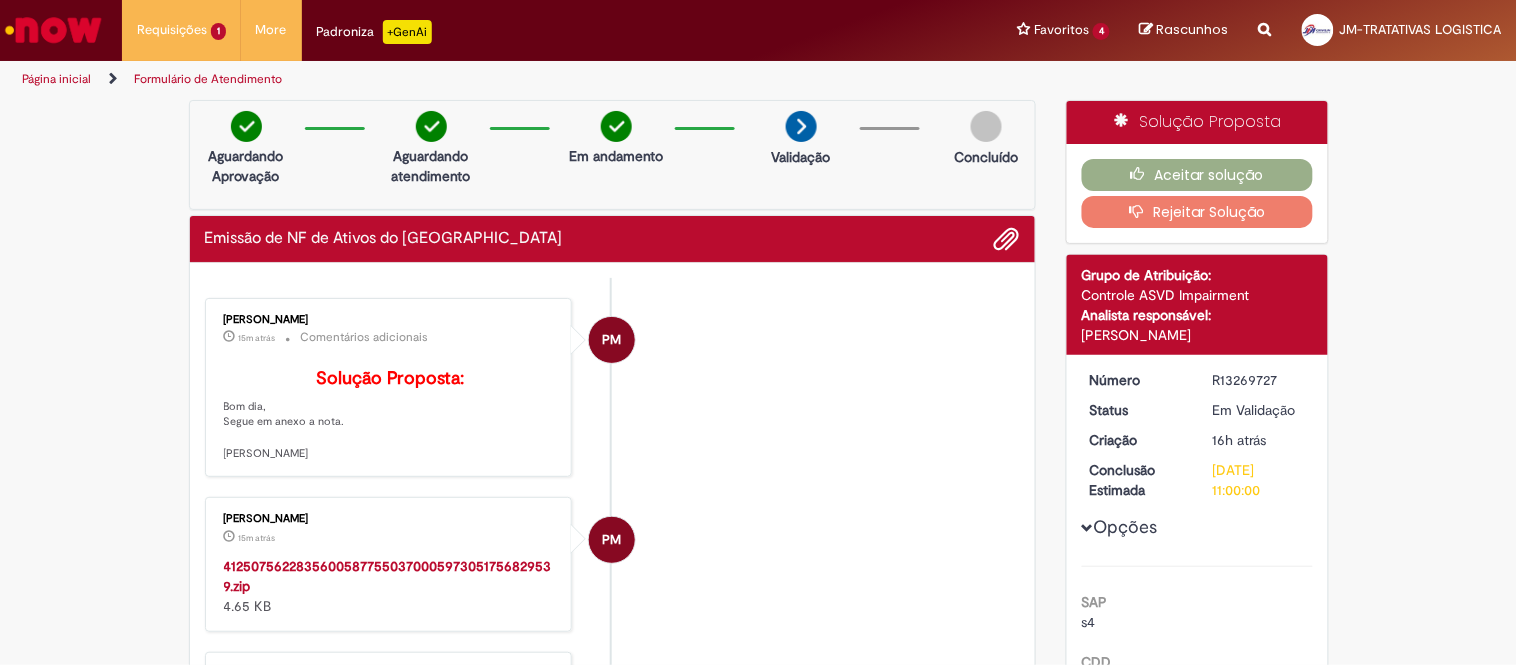 click on "PM
[PERSON_NAME]
15m atrás 15 minutos atrás     Comentários adicionais
Solução Proposta:
Bom dia,
Segue em anexo a nota.
[PERSON_NAME]" at bounding box center (613, 388) 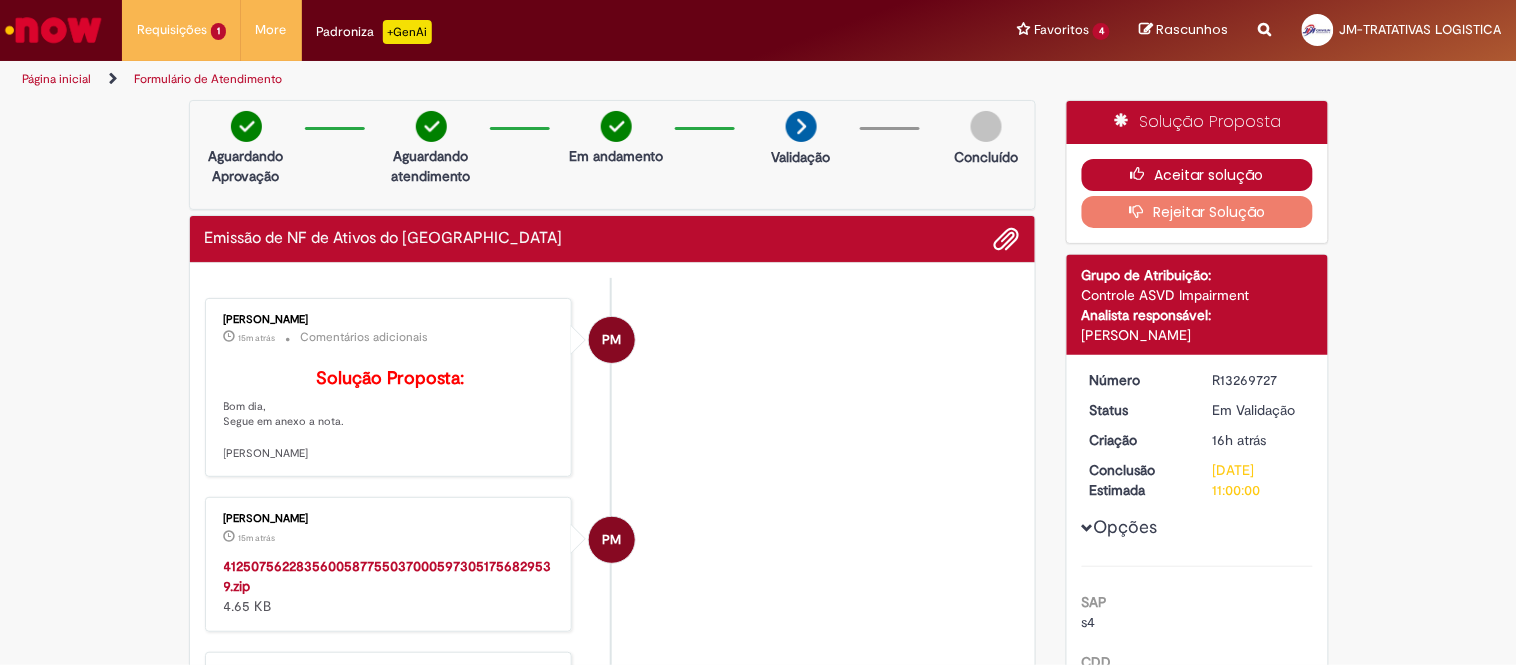 click on "Aceitar solução" at bounding box center [1197, 175] 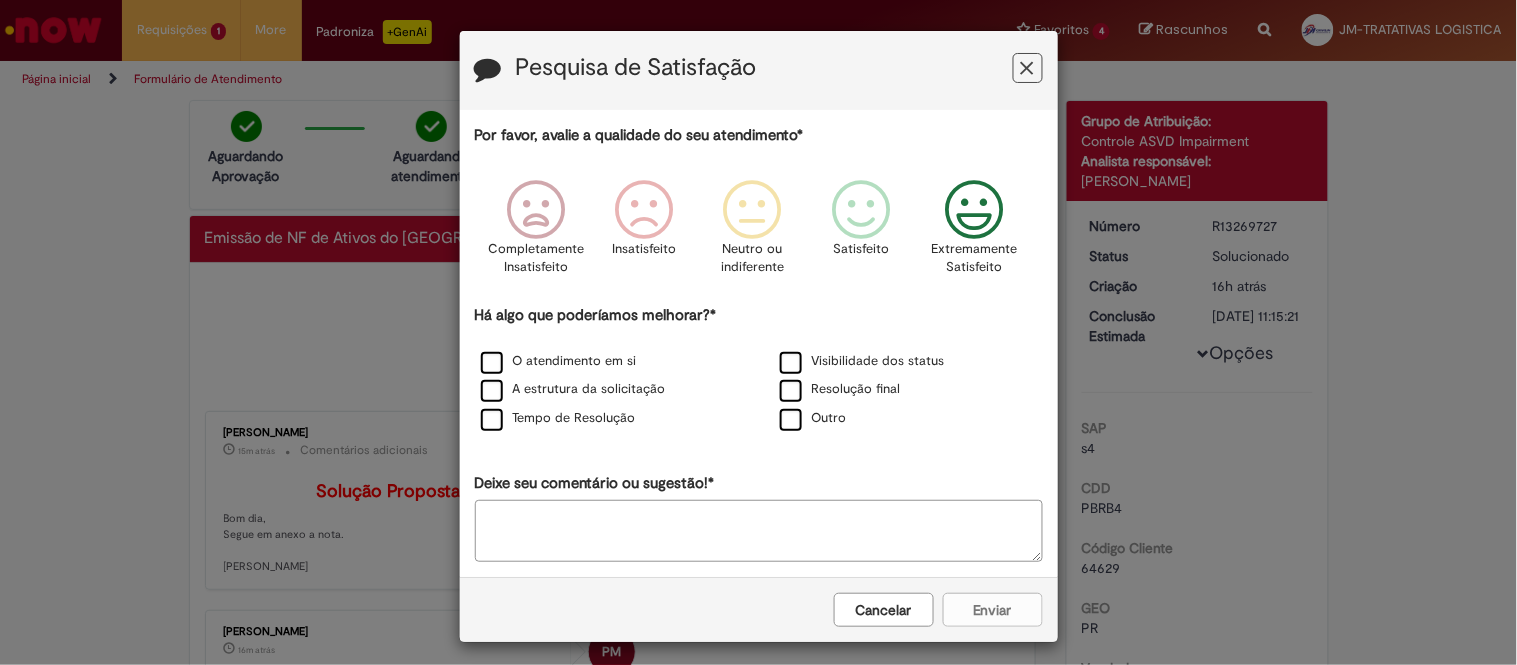 click at bounding box center [974, 210] 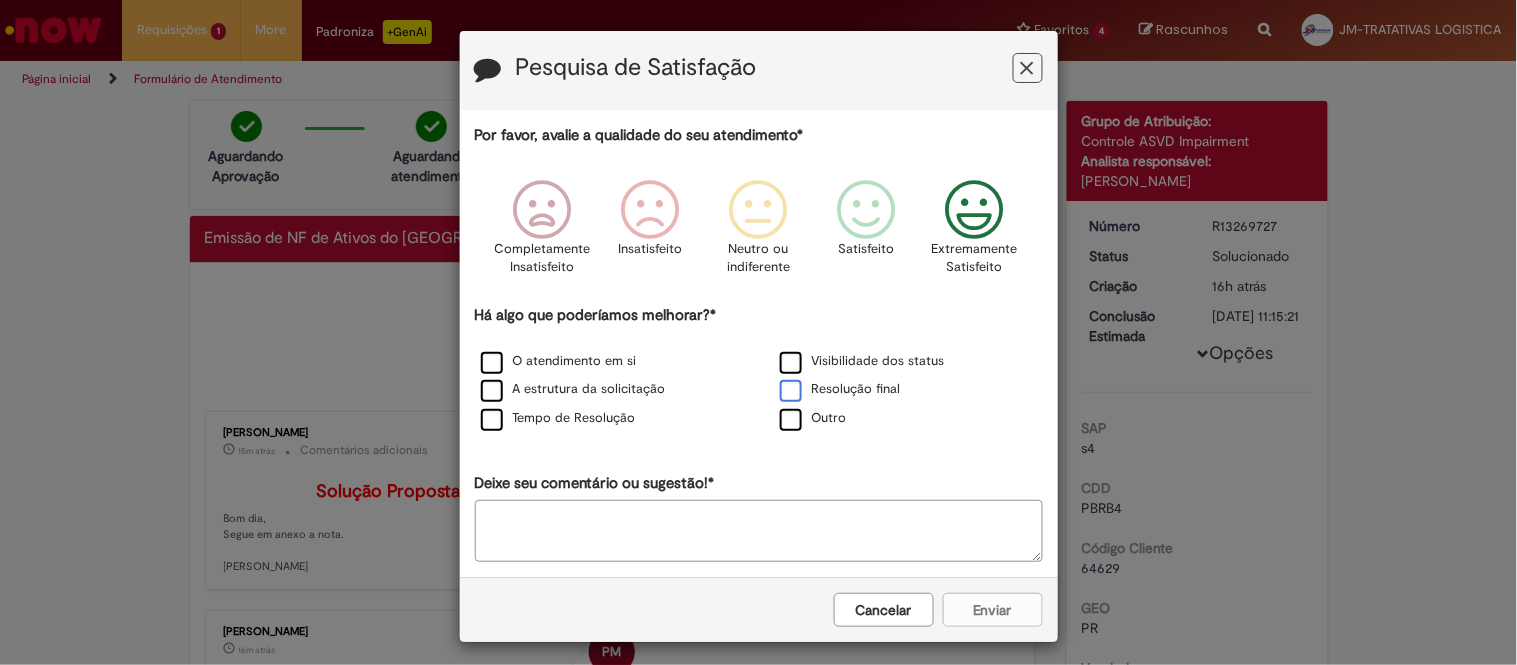 click on "Resolução final" at bounding box center [840, 389] 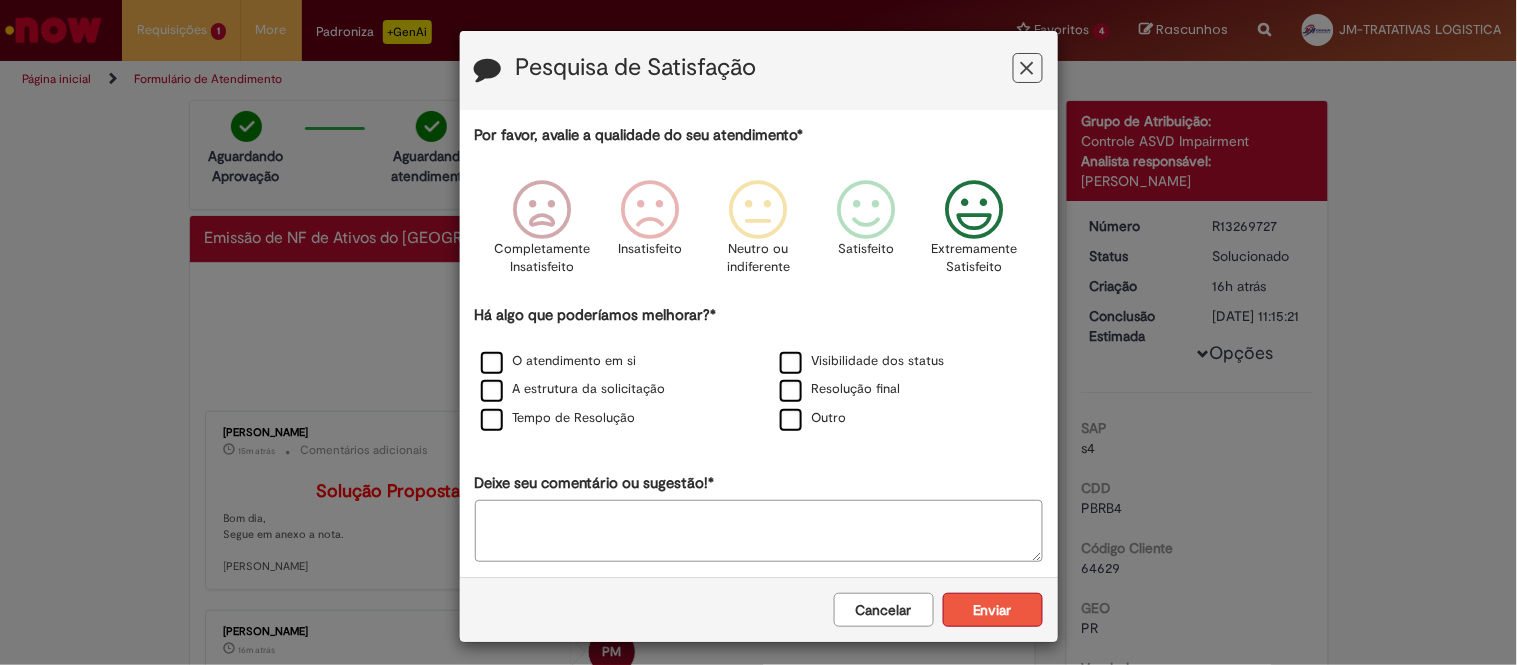 click on "Enviar" at bounding box center [993, 610] 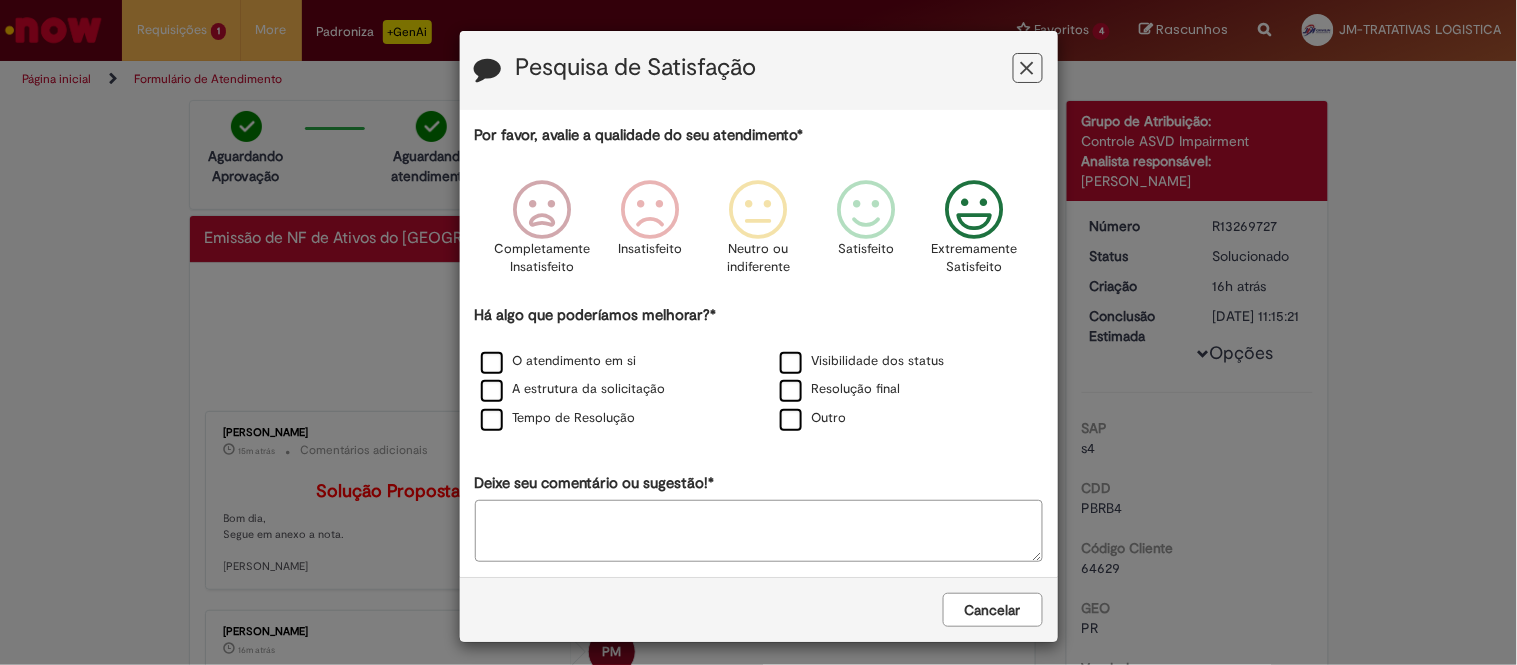 click on "Pesquisa de Satisfação
Por favor, avalie a qualidade do seu atendimento*
Completamente Insatisfeito
Insatisfeito
Neutro ou indiferente
Satisfeito
Extremamente Satisfeito
Há algo que poderíamos melhorar?*
O atendimento em si
Visibilidade dos status
A estrutura da solicitação
Resolução final
Tempo de Resolução
Outro
Deixe seu comentário ou sugestão!*
Cancelar   Enviar" at bounding box center (758, 332) 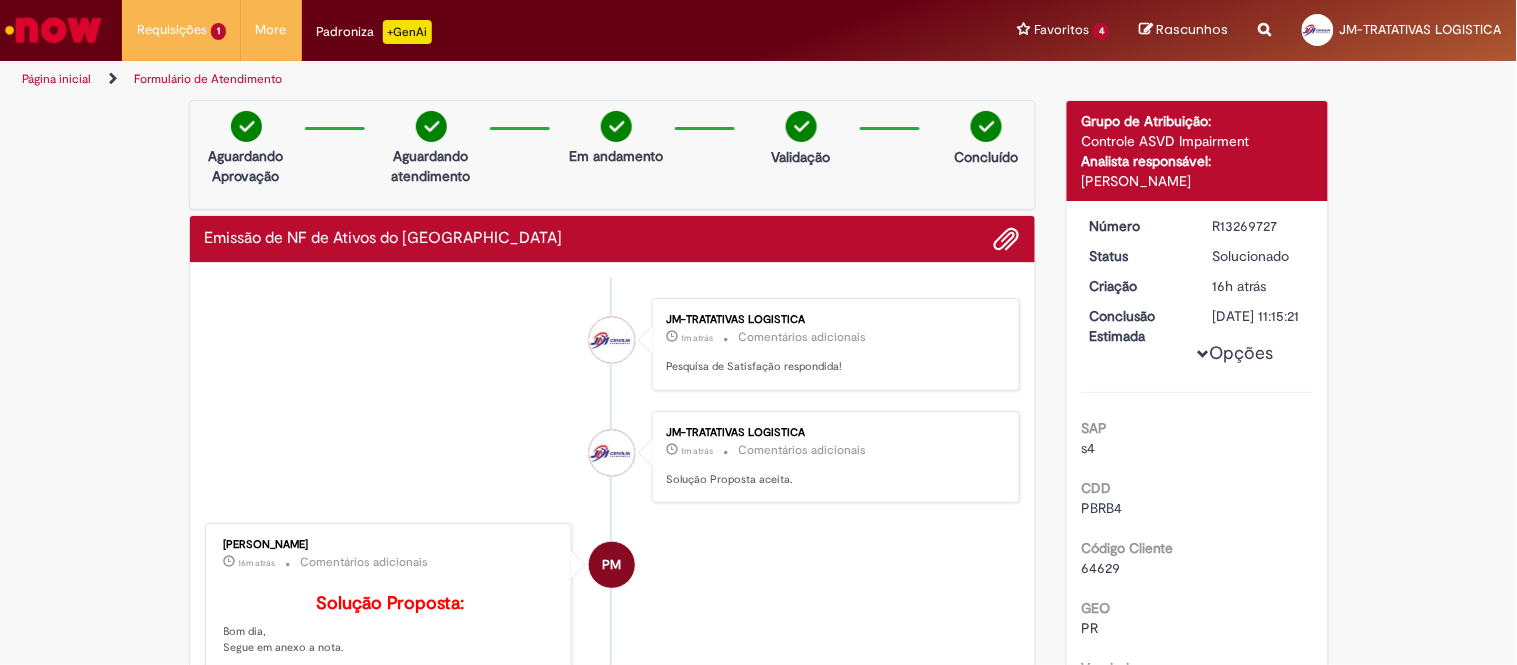 click on "JM-TRATATIVAS LOGISTICA
1m atrás 1m atrás     Comentários adicionais
Solução Proposta aceita." at bounding box center (613, 457) 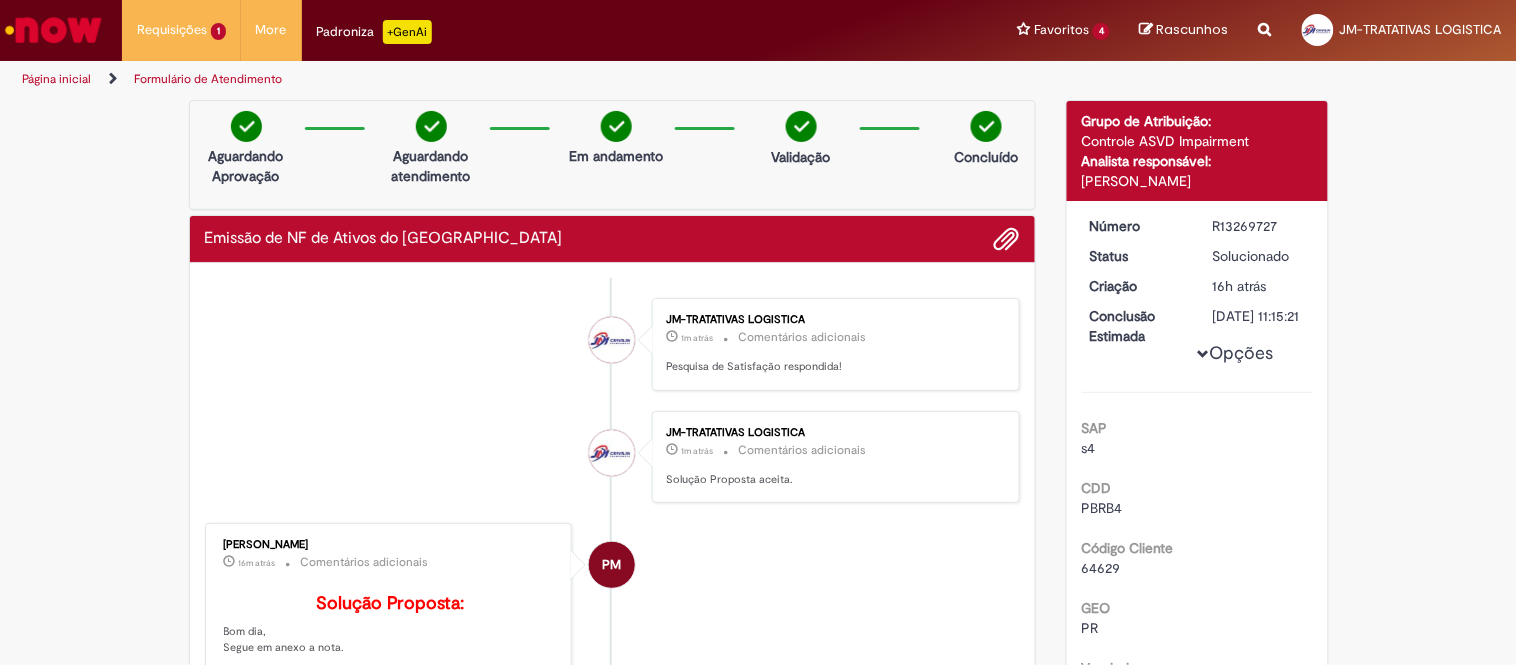 click on "Conclusão Estimada" at bounding box center (1136, 326) 